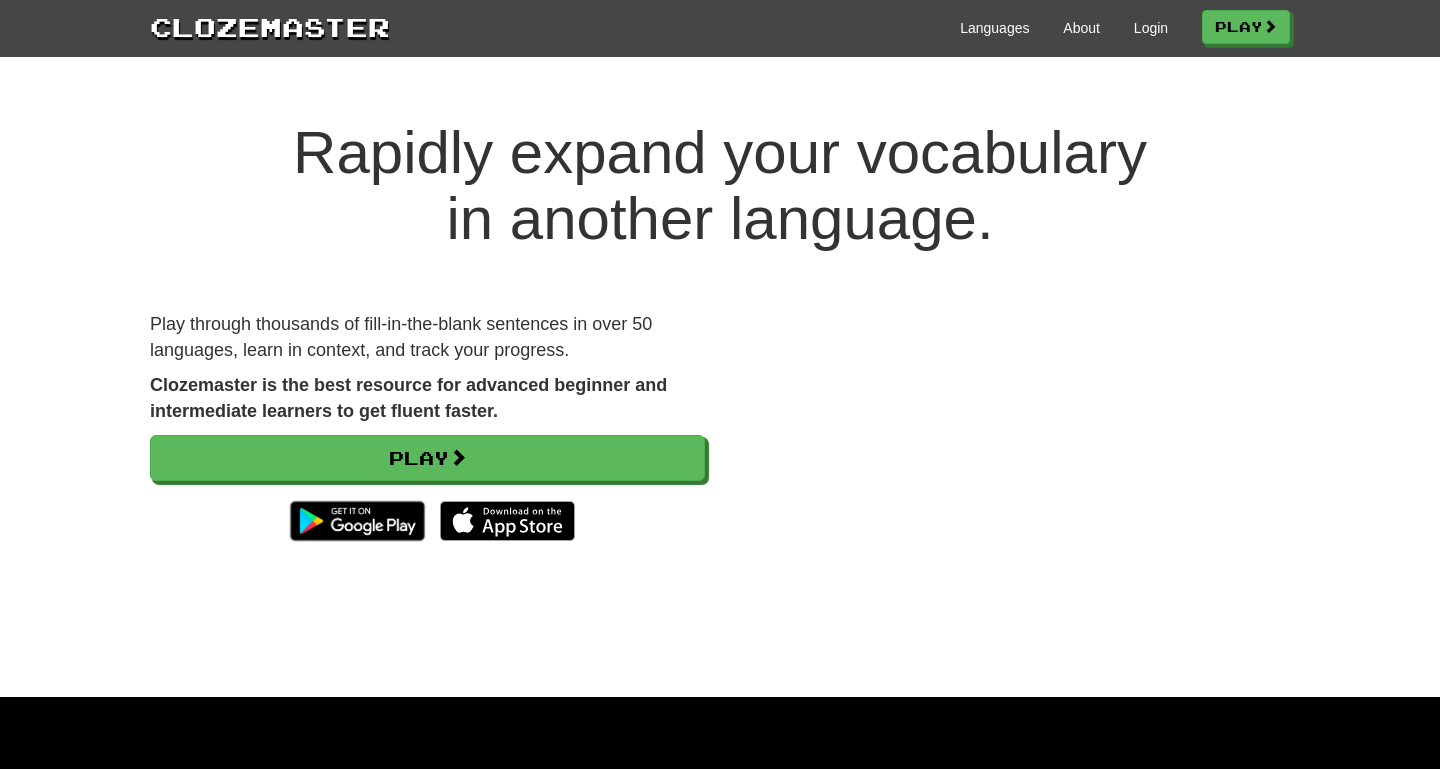 scroll, scrollTop: 0, scrollLeft: 0, axis: both 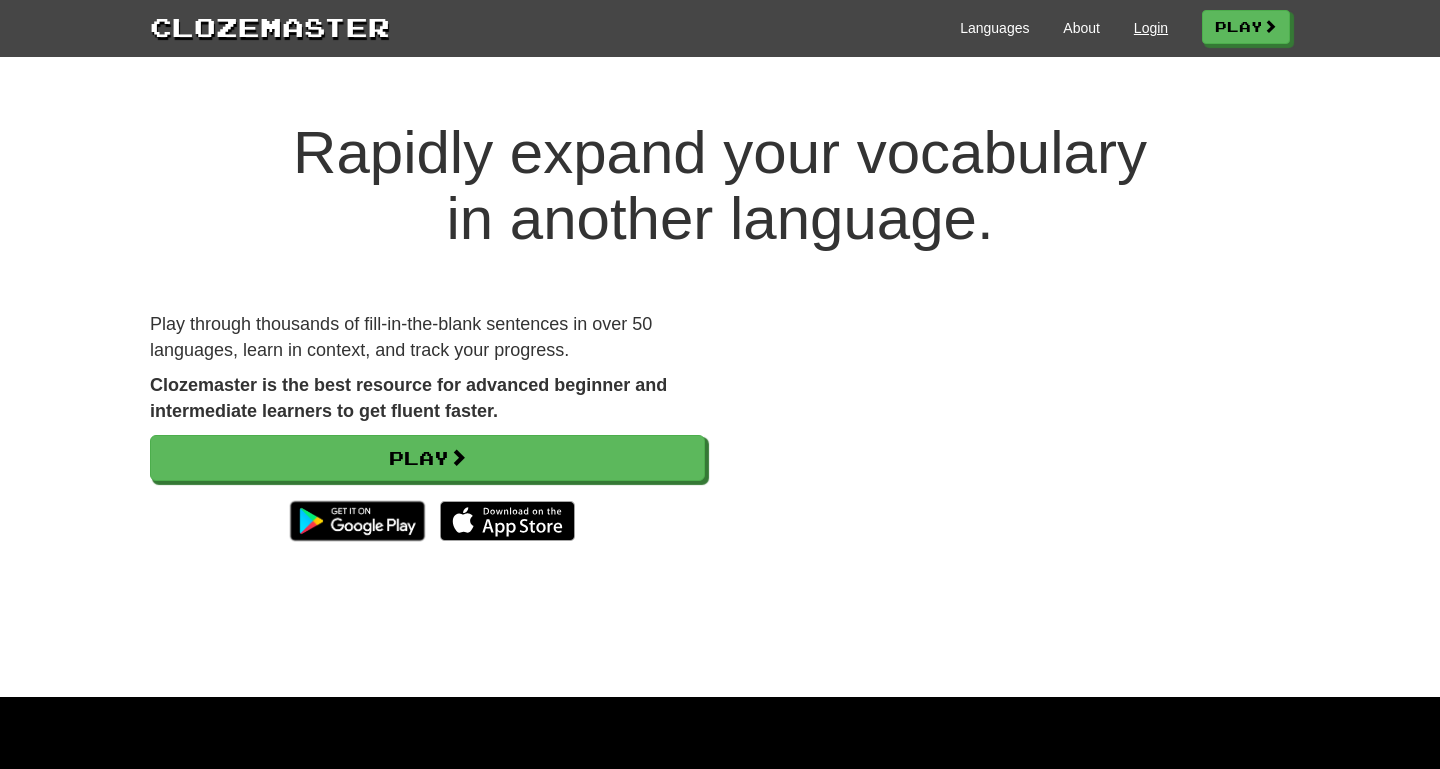 click on "Login" at bounding box center [1151, 28] 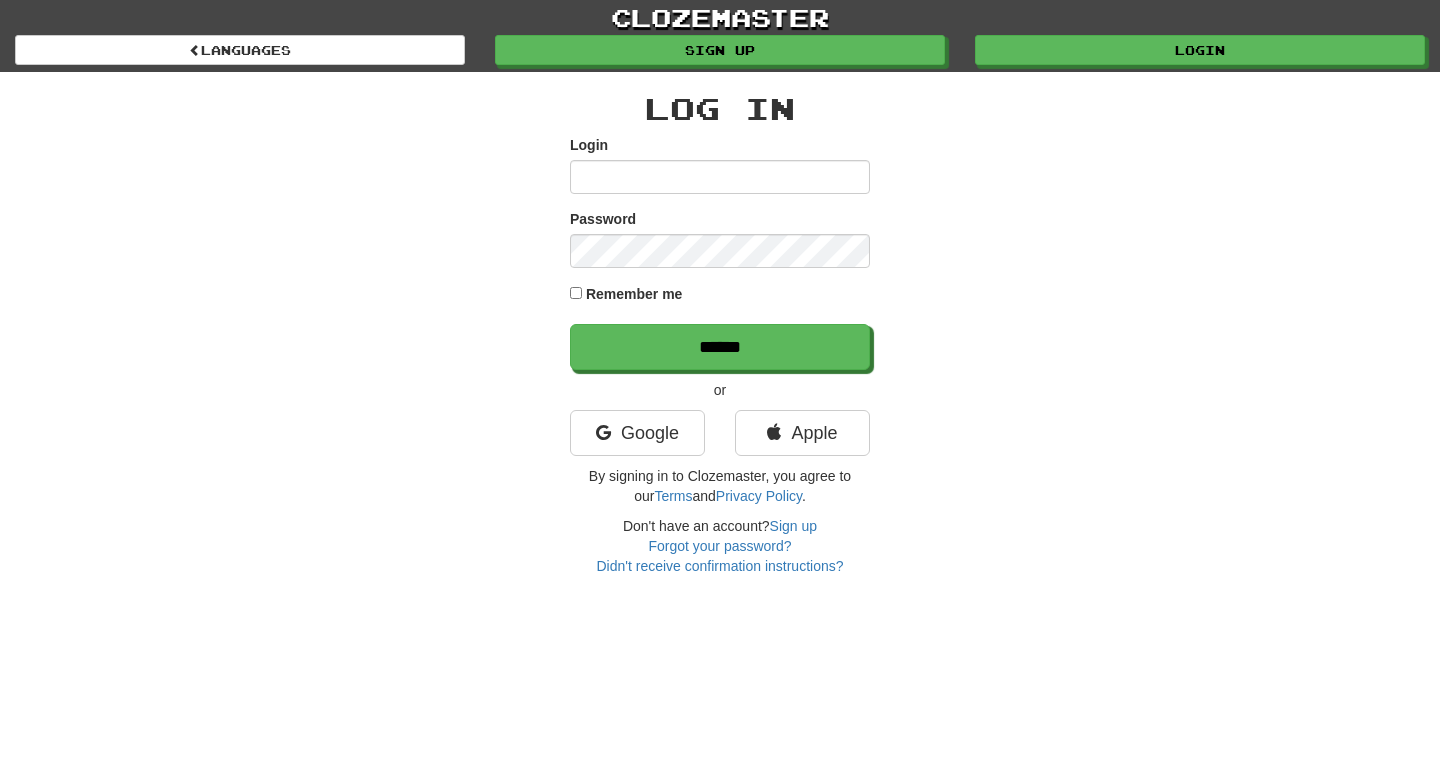 scroll, scrollTop: 0, scrollLeft: 0, axis: both 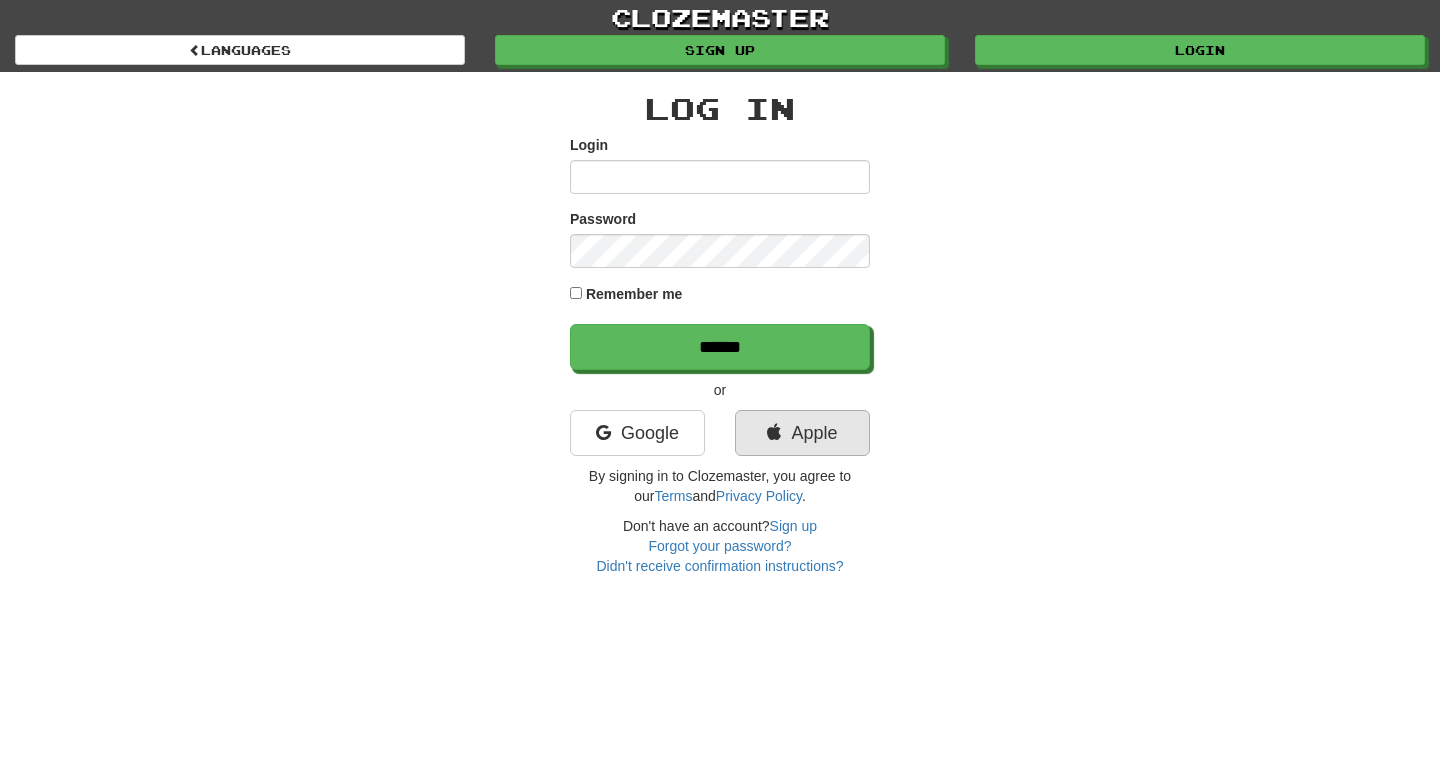 click on "Apple" at bounding box center (802, 433) 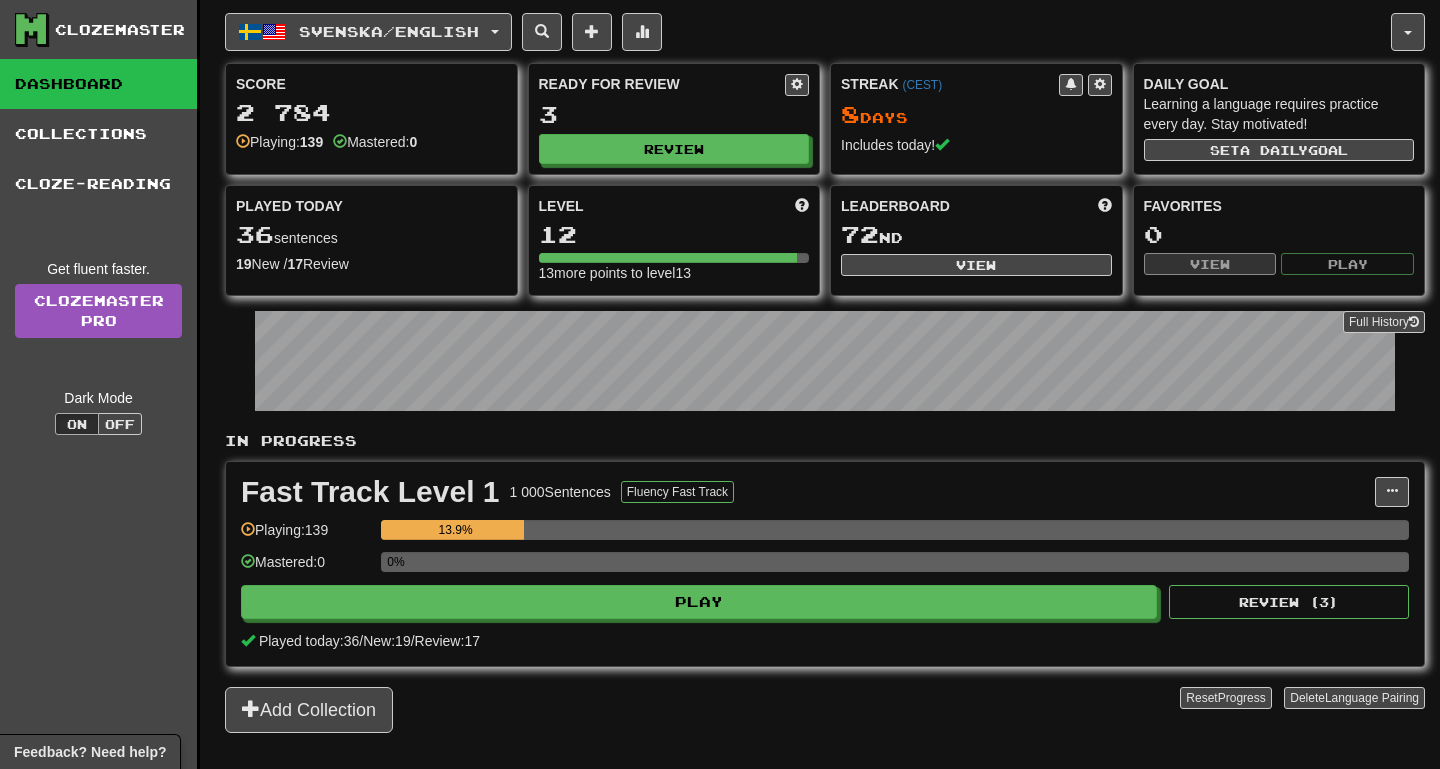 scroll, scrollTop: 0, scrollLeft: 0, axis: both 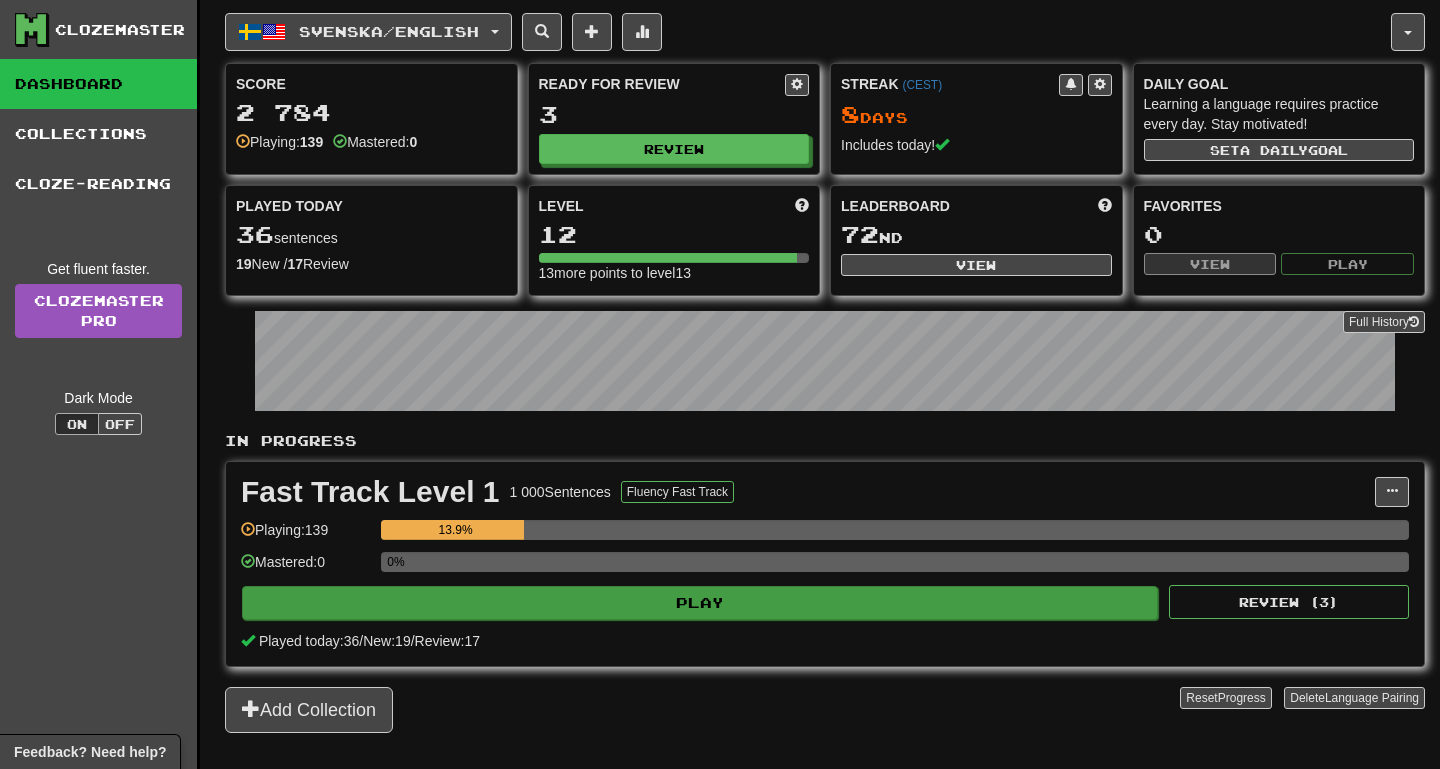 click on "Play" at bounding box center (700, 603) 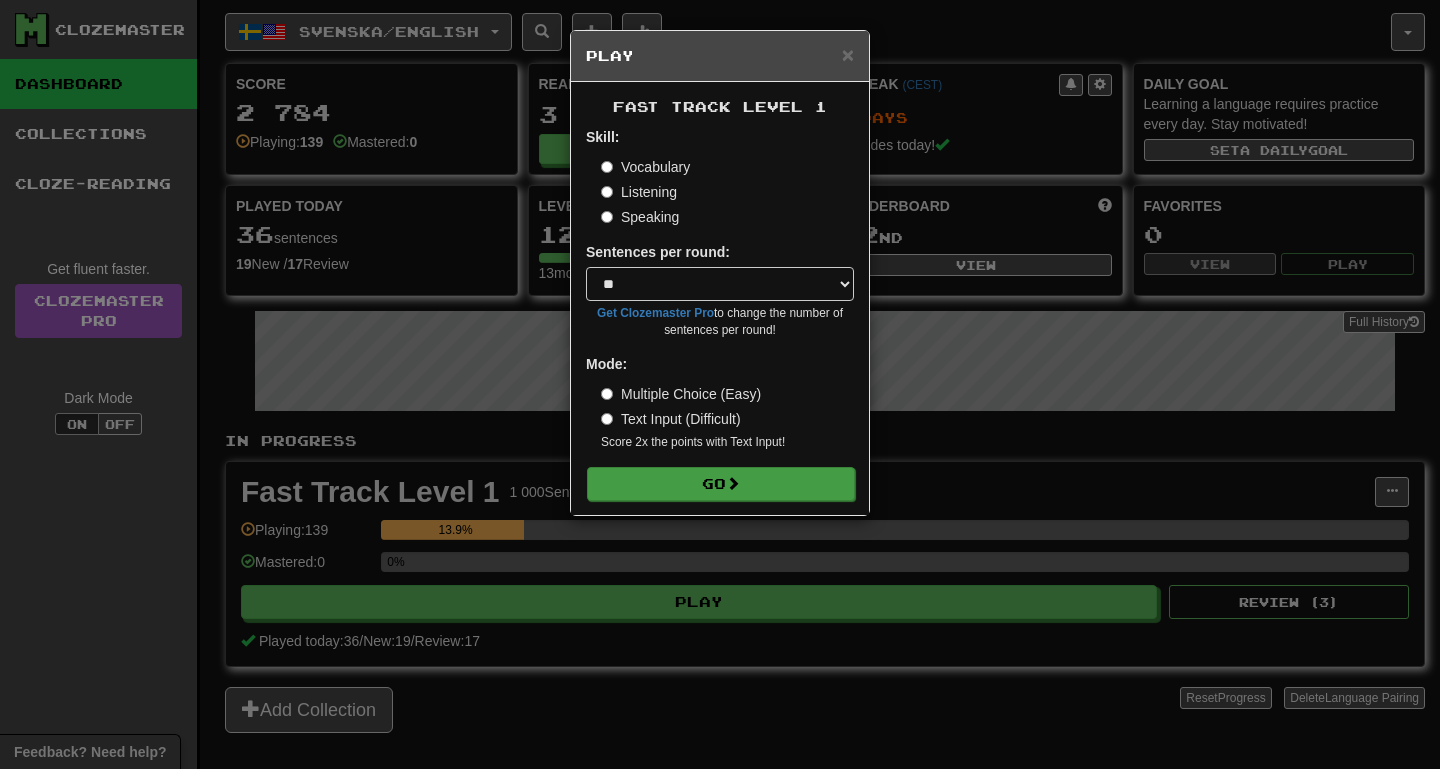 click on "Go" at bounding box center (721, 484) 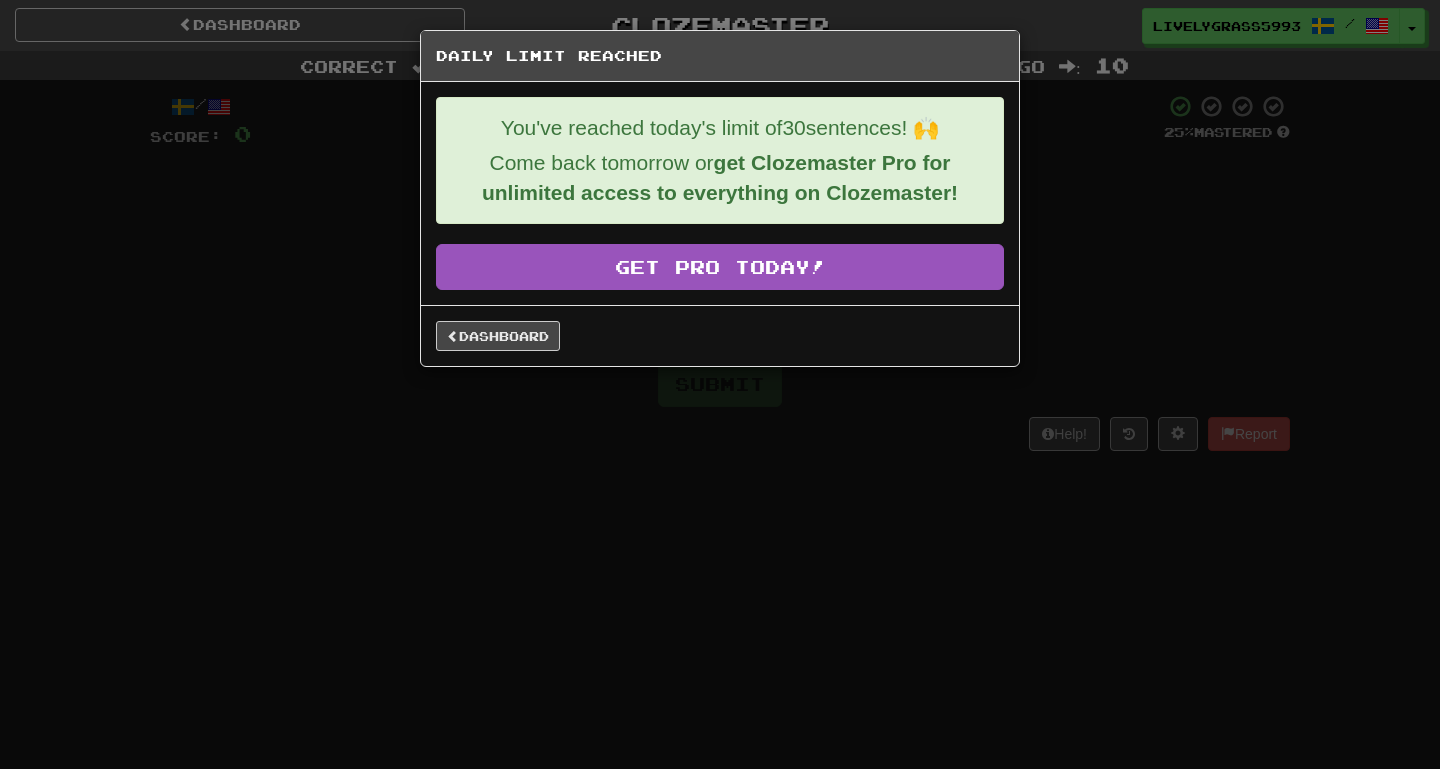 scroll, scrollTop: 0, scrollLeft: 0, axis: both 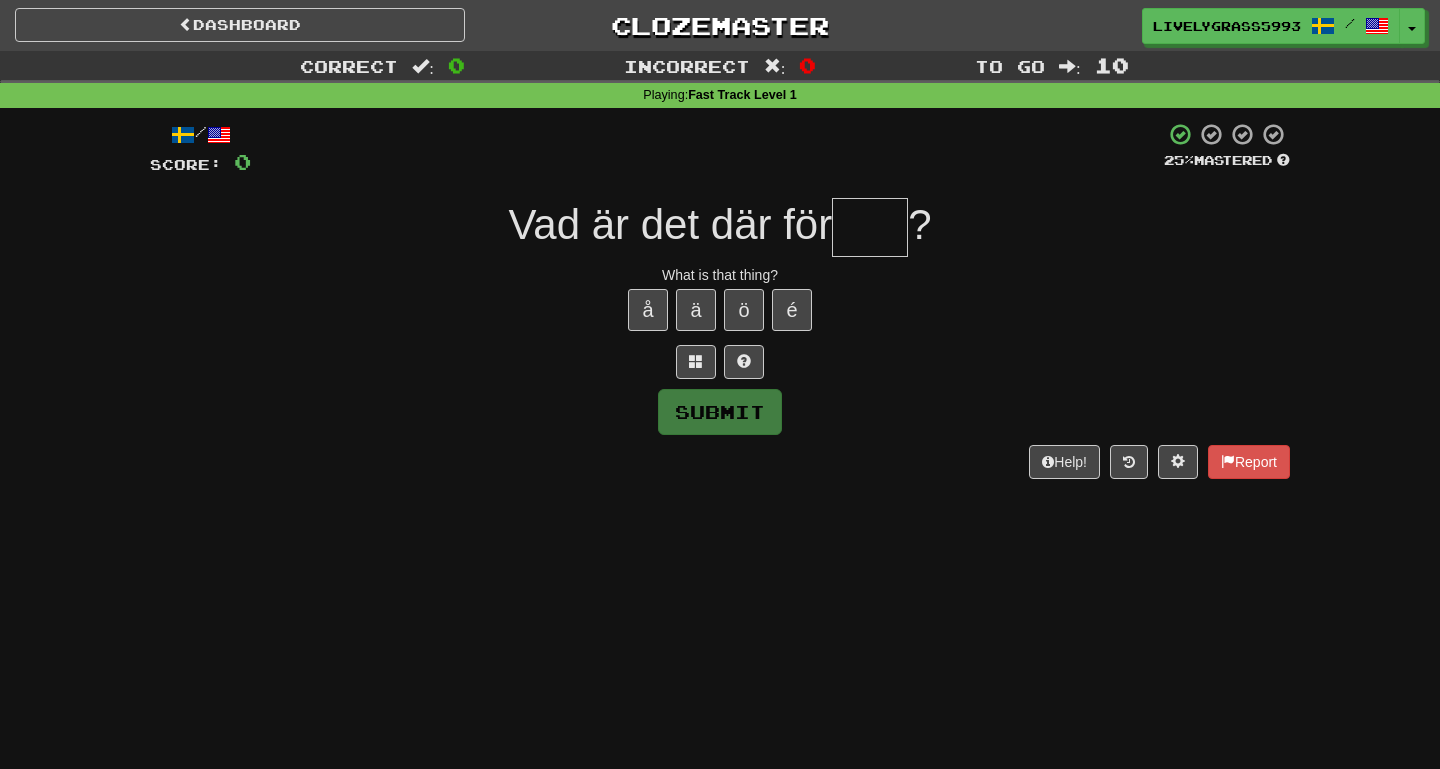 click at bounding box center (870, 227) 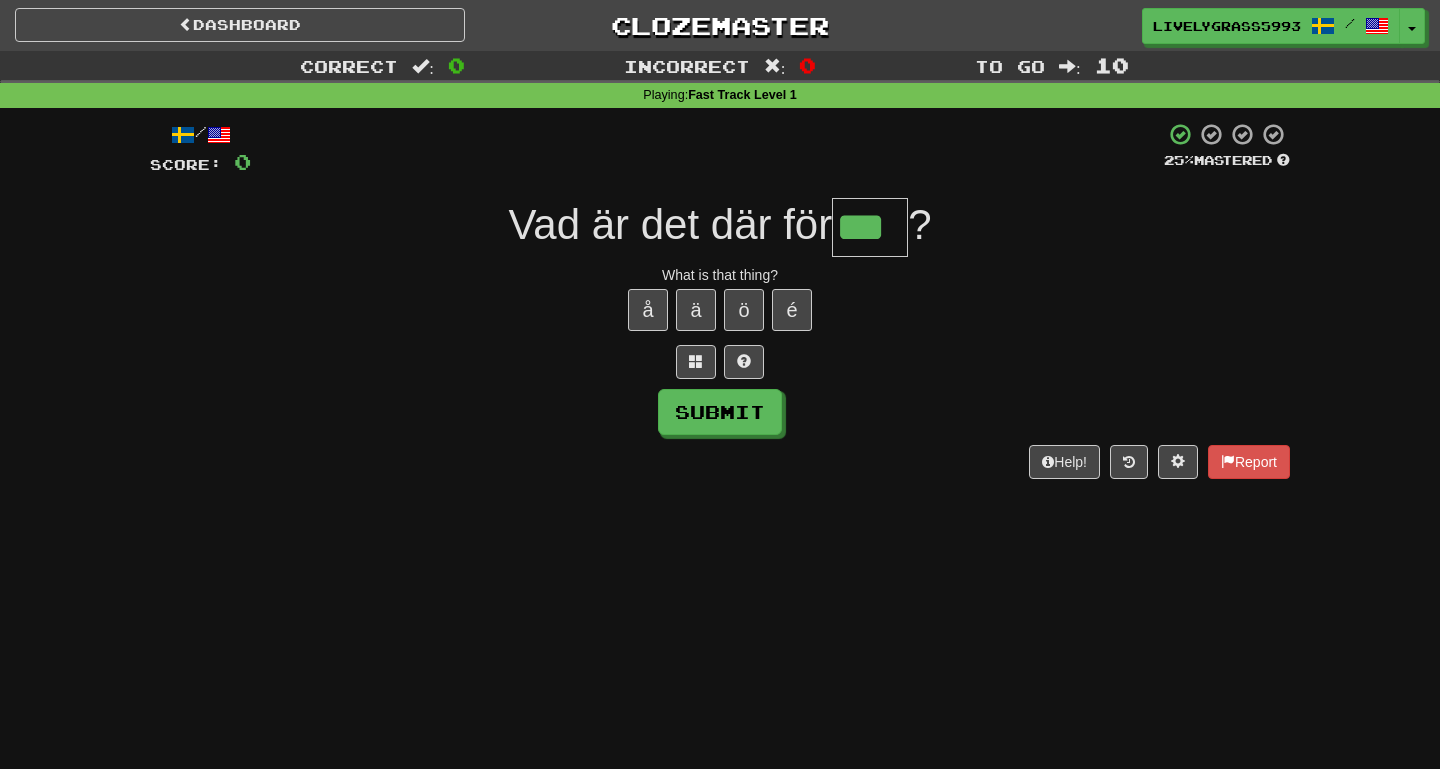 type on "***" 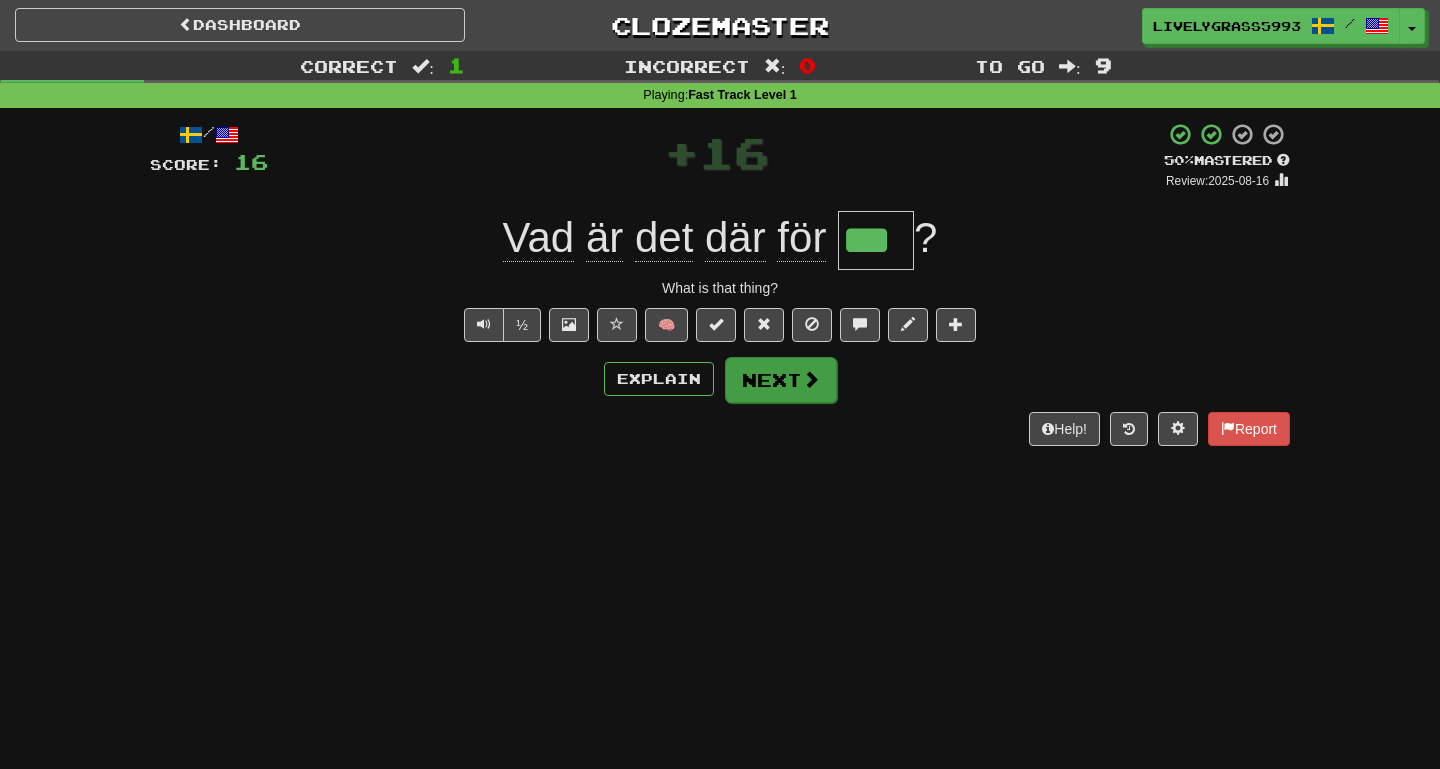click on "Next" at bounding box center [781, 380] 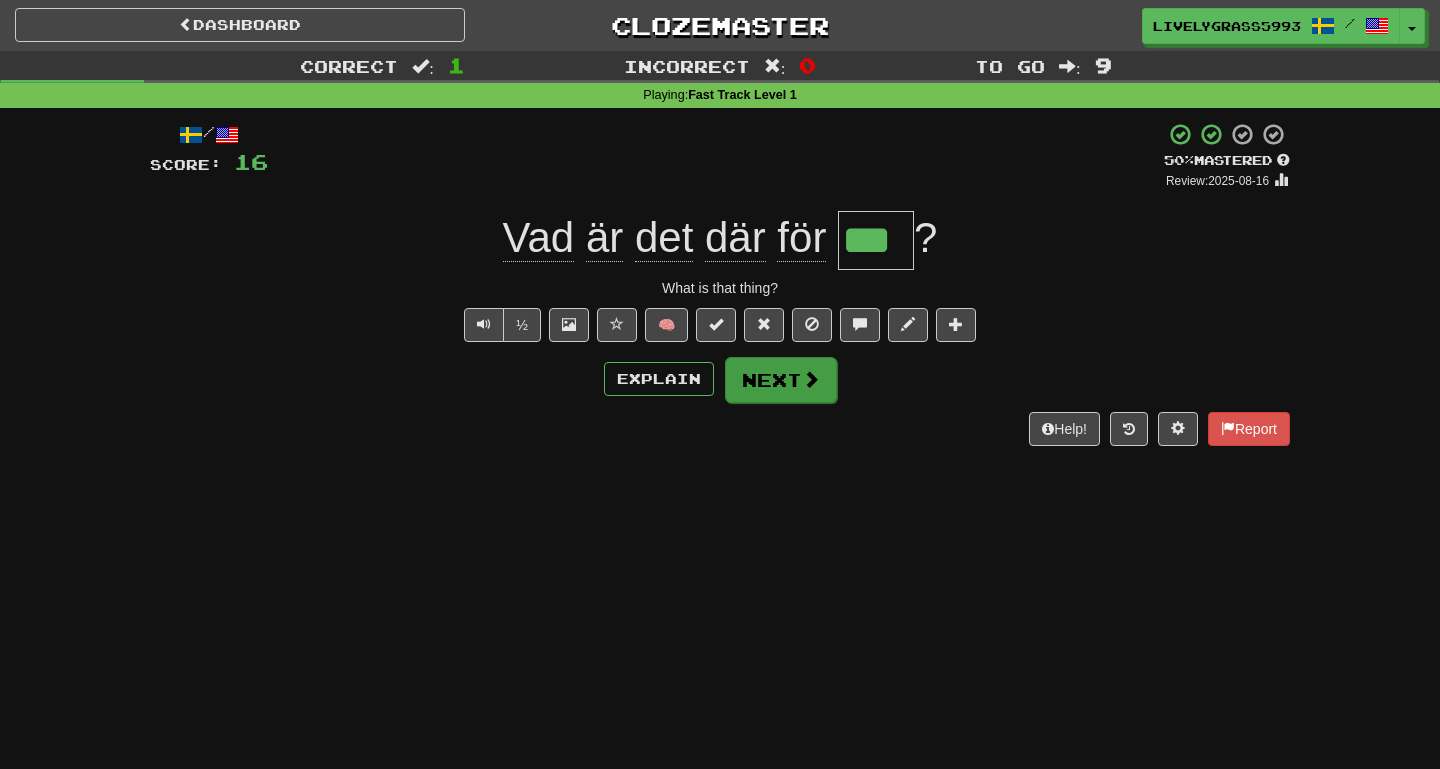 click at bounding box center [811, 379] 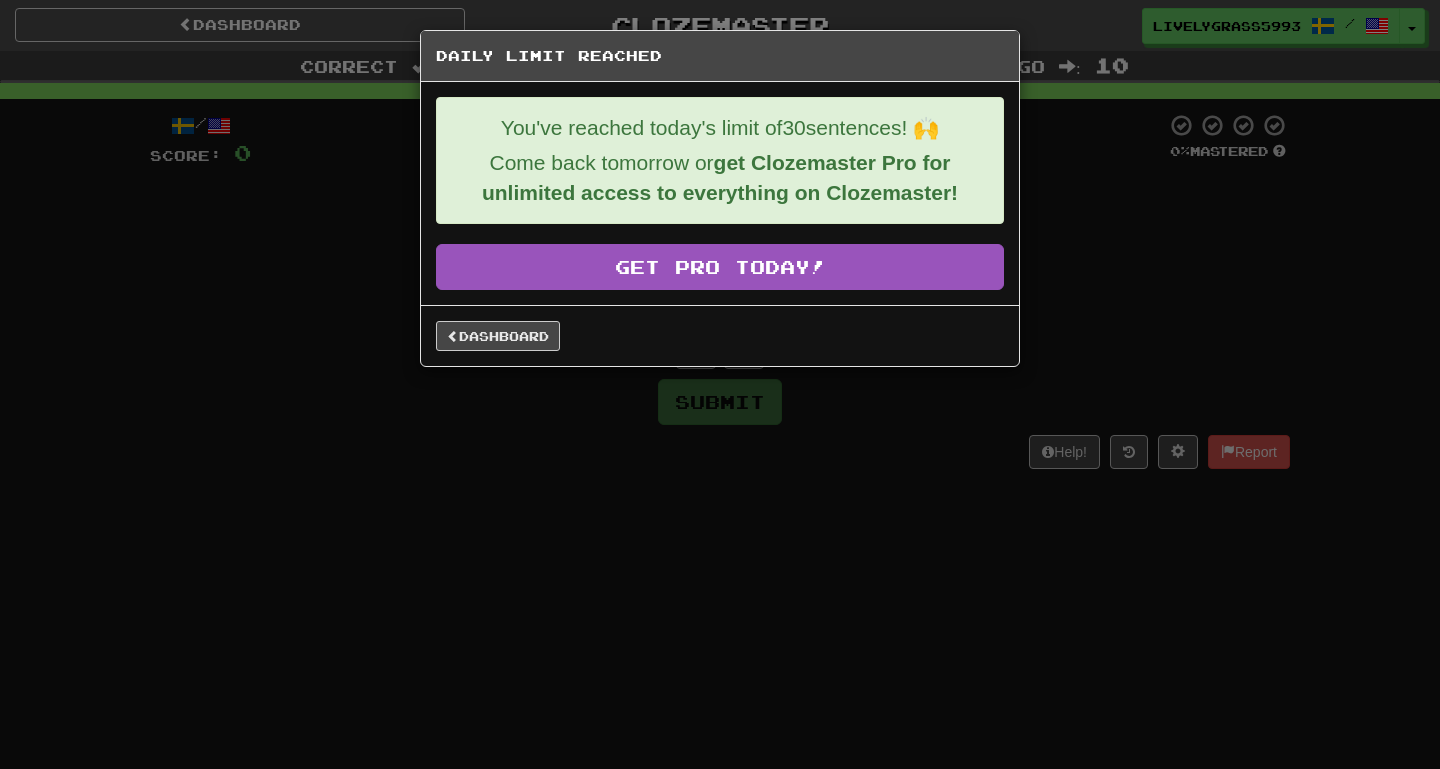 scroll, scrollTop: 0, scrollLeft: 0, axis: both 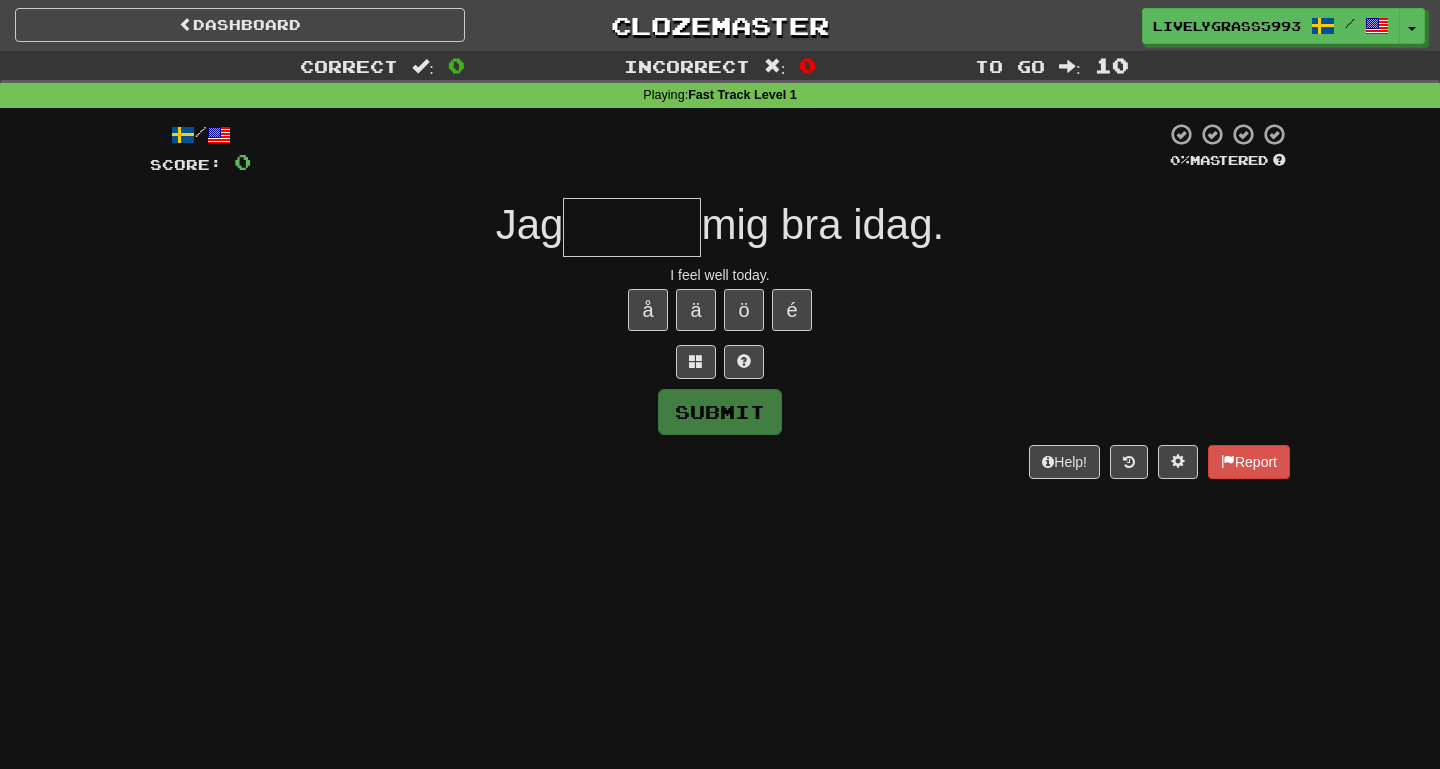 click at bounding box center (632, 227) 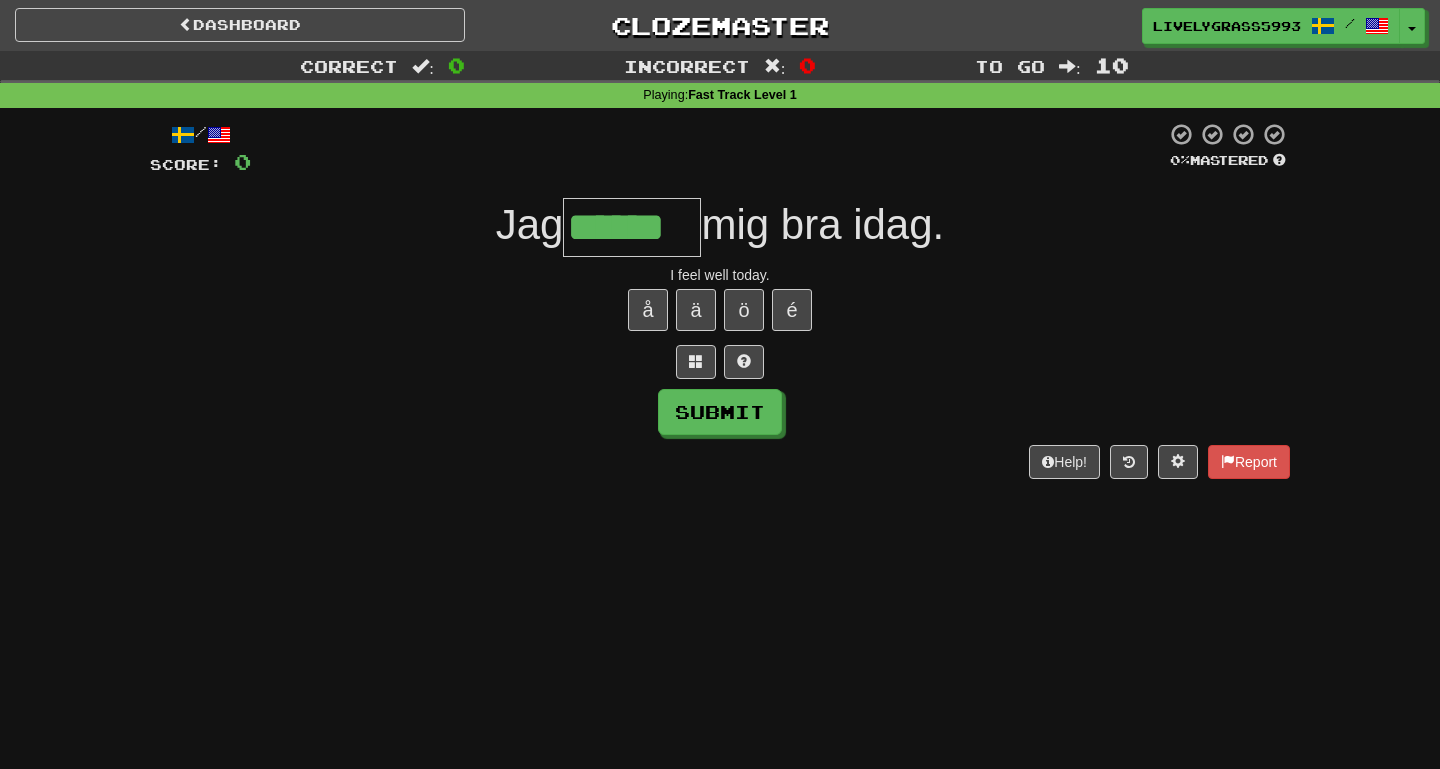 type on "******" 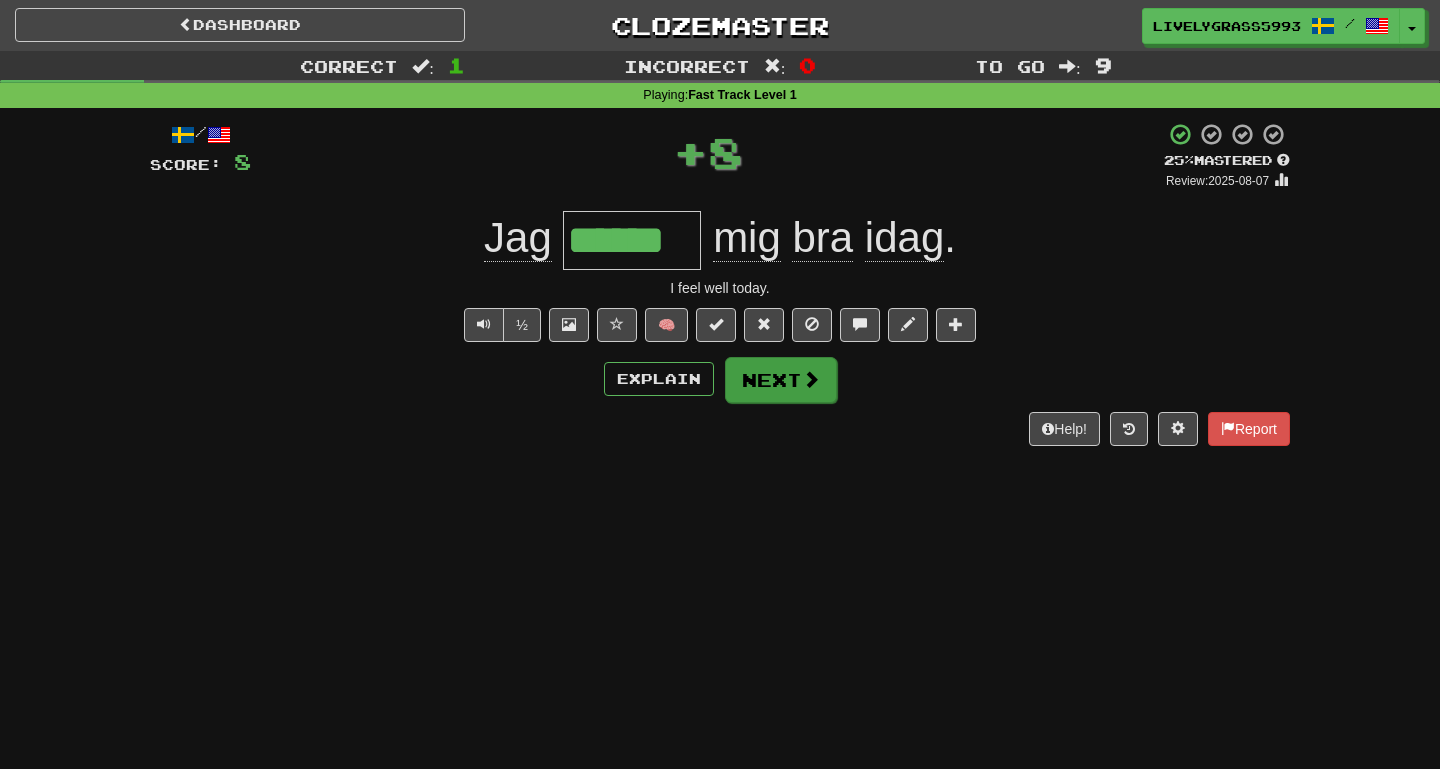 click on "Next" at bounding box center (781, 380) 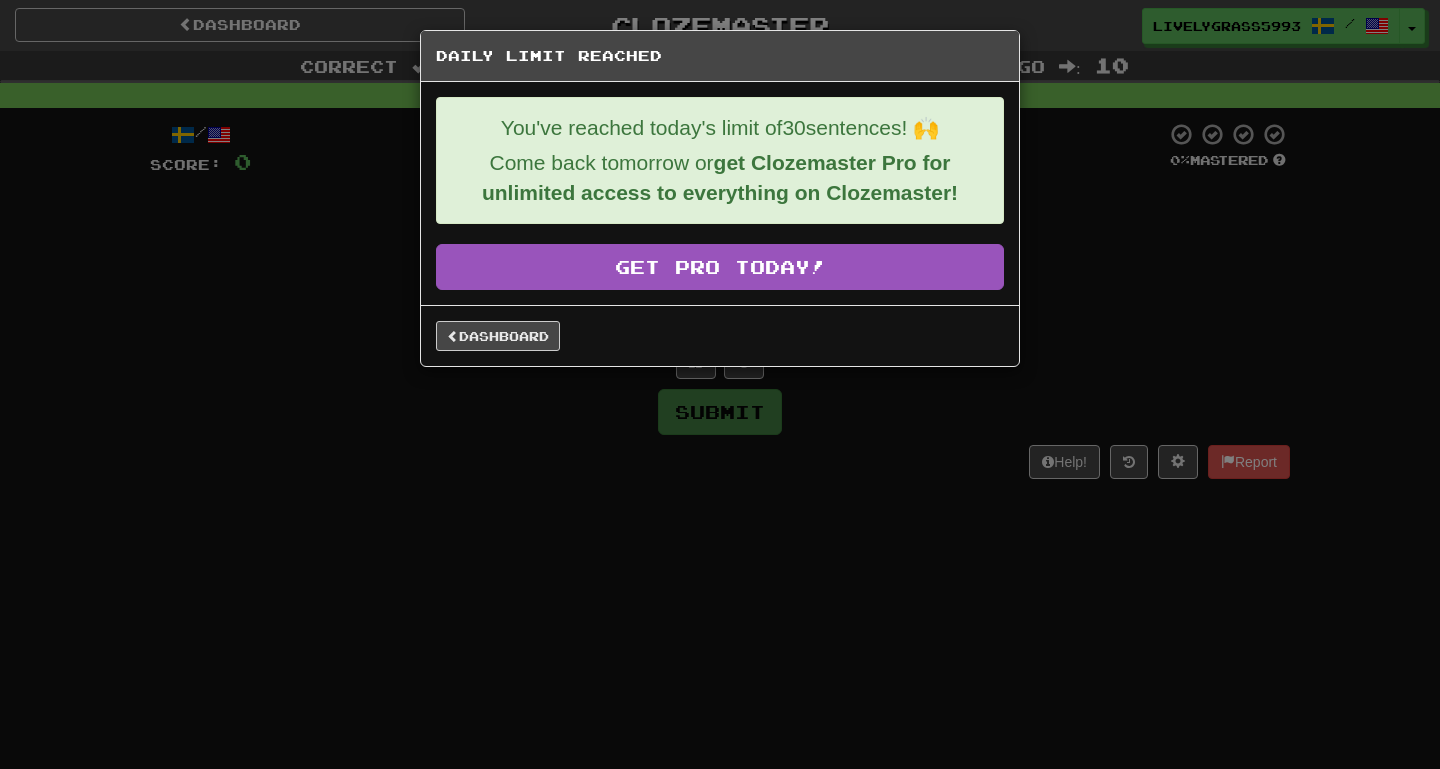 scroll, scrollTop: 0, scrollLeft: 0, axis: both 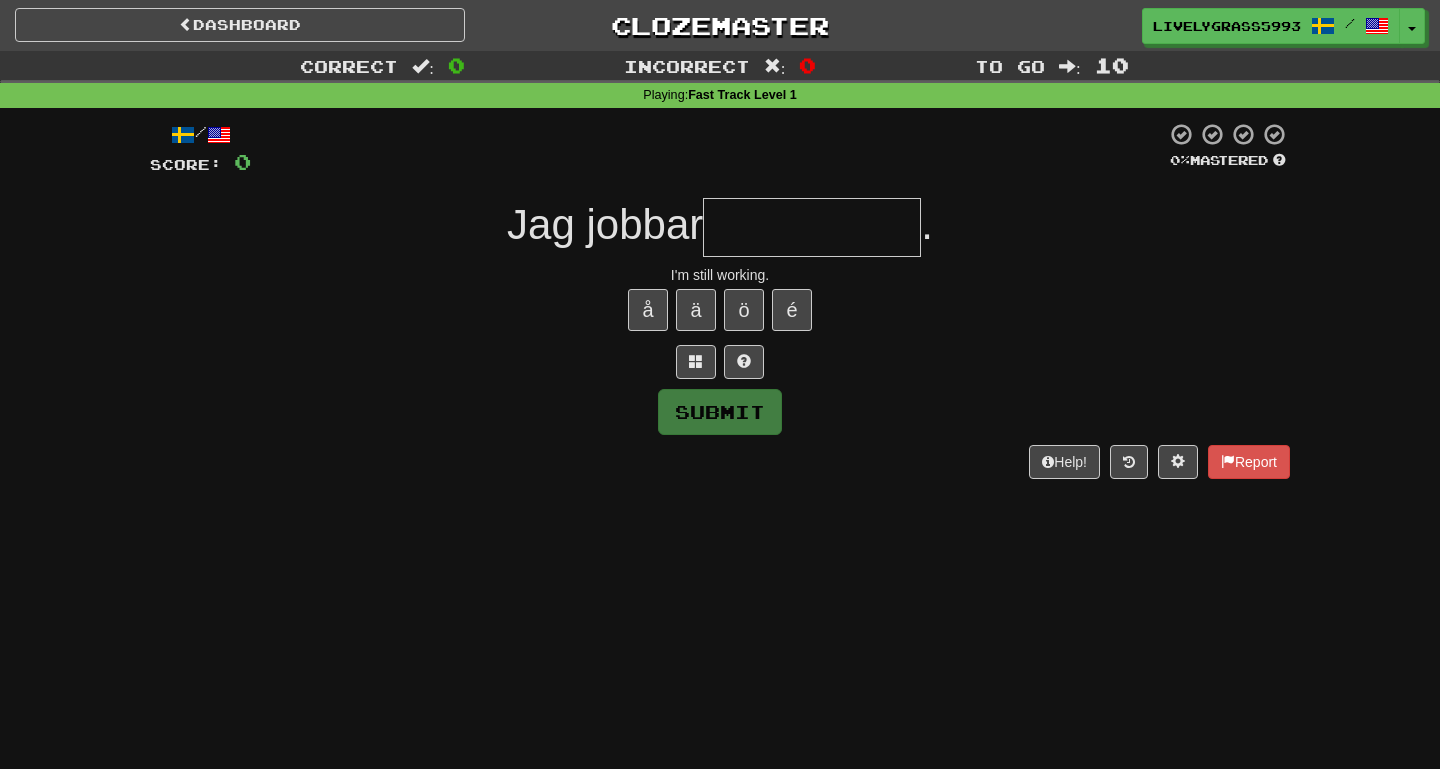 click at bounding box center [812, 227] 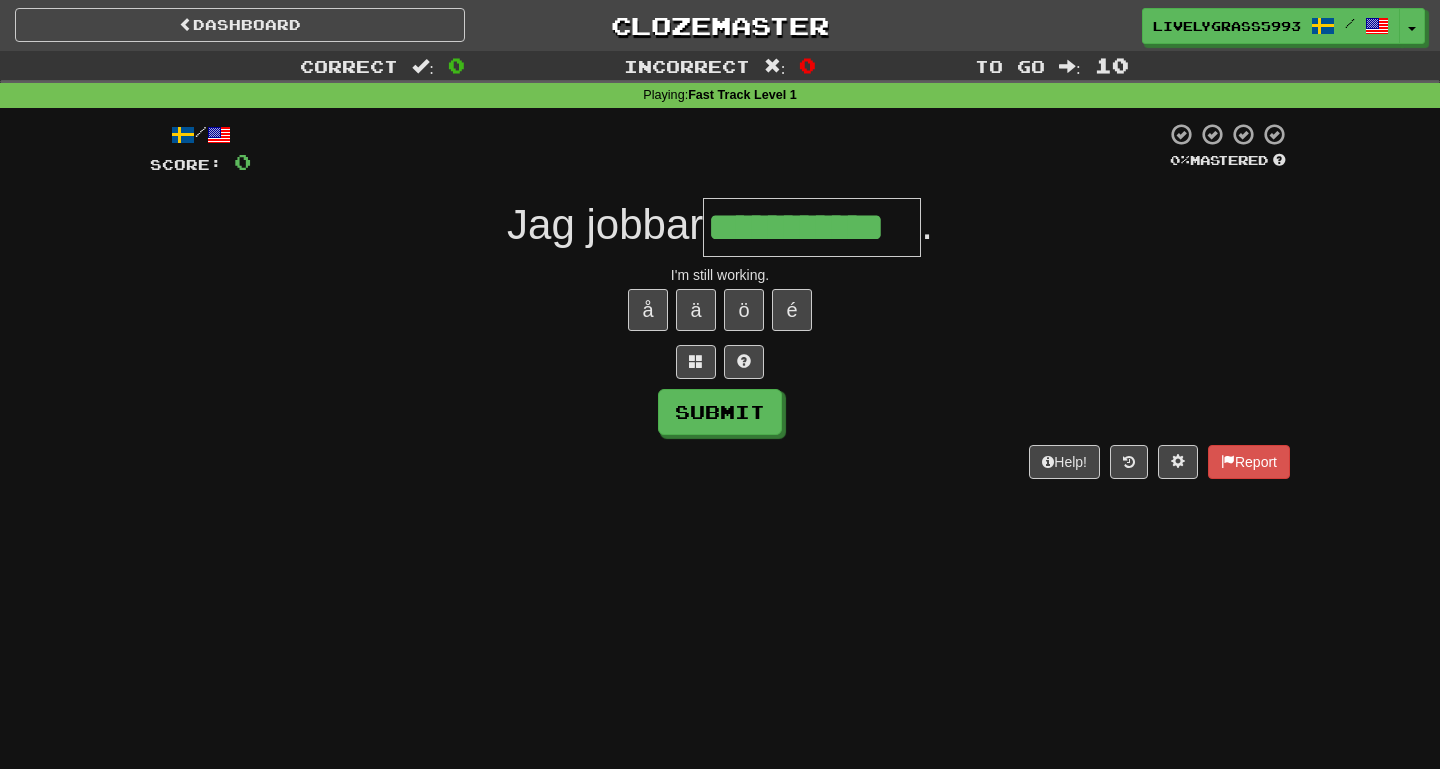 type on "**********" 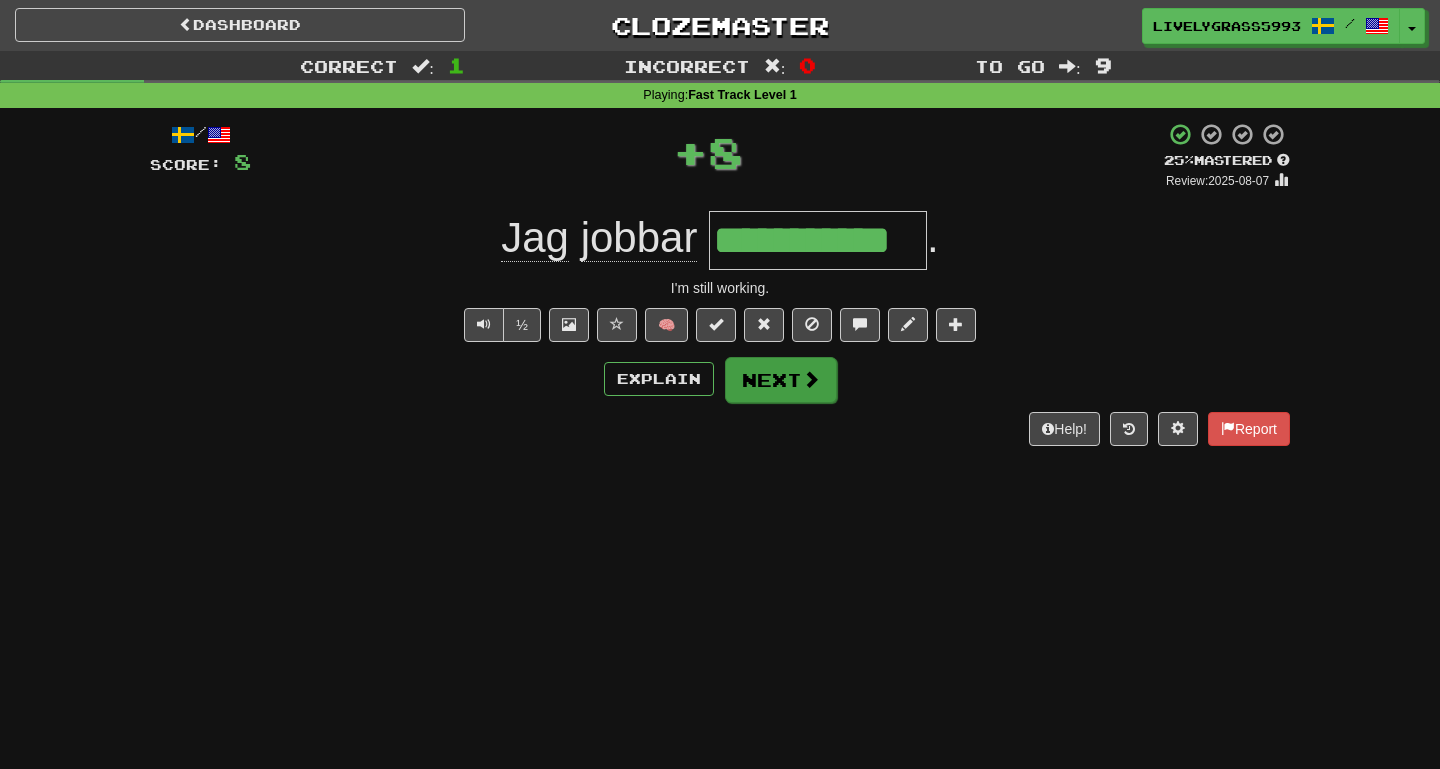 click at bounding box center (811, 379) 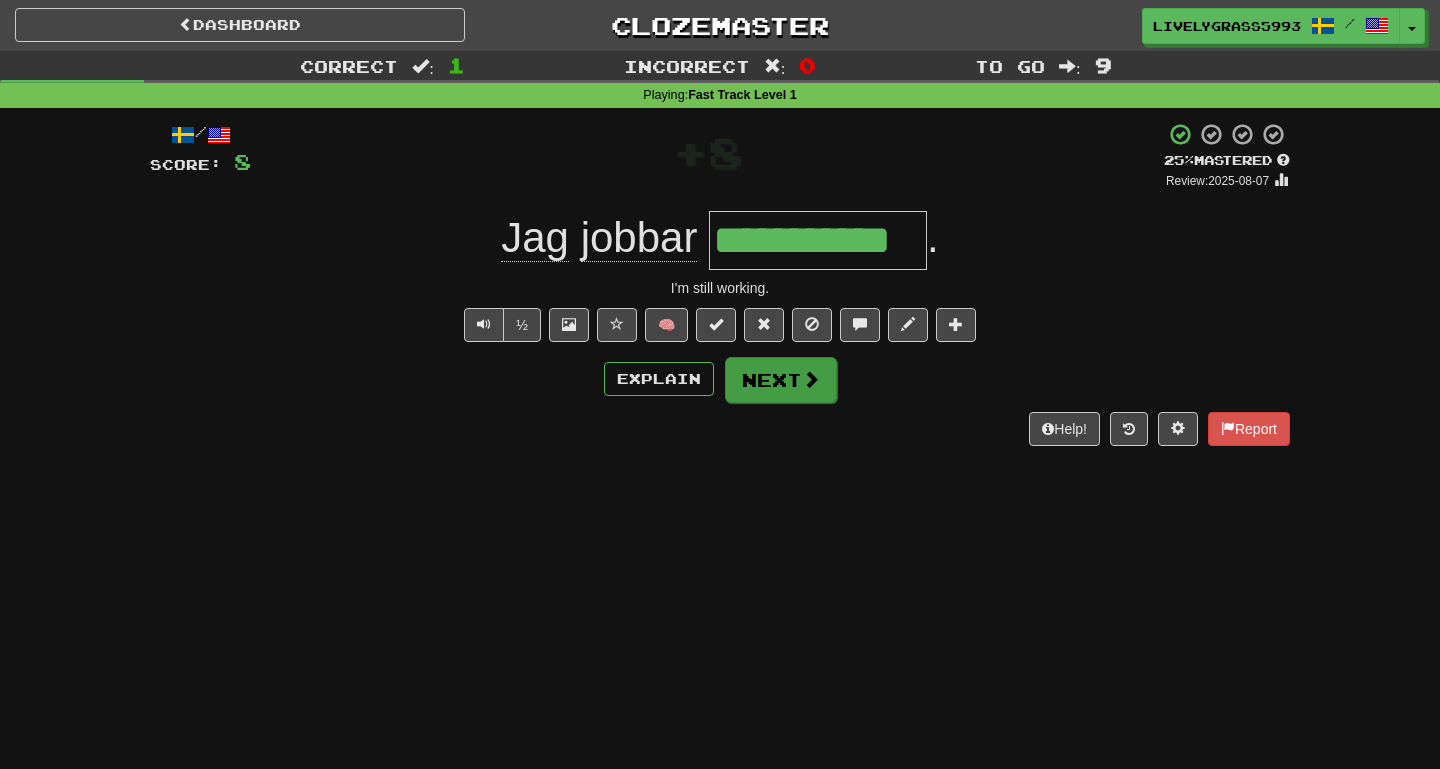 click on "Next" at bounding box center [781, 380] 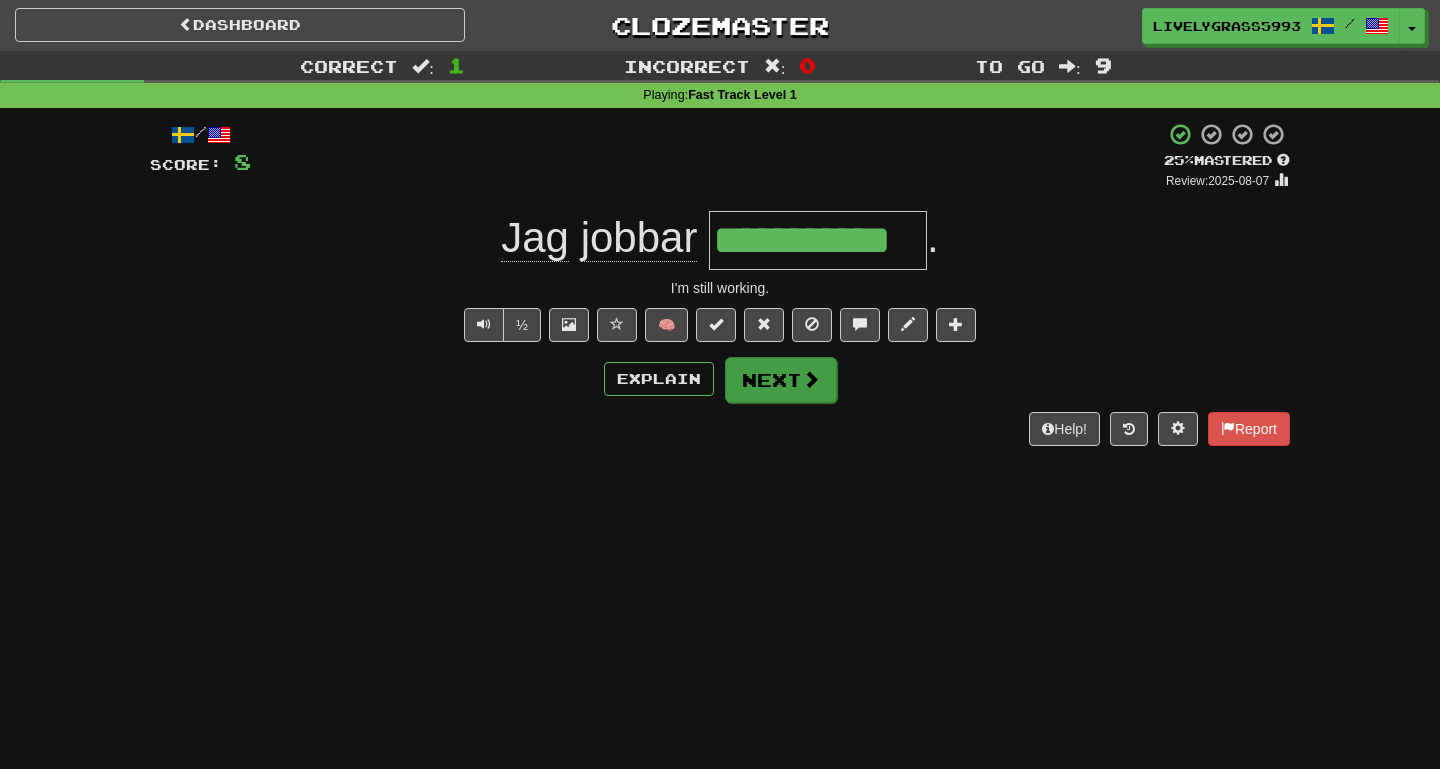 click on "Next" at bounding box center (781, 380) 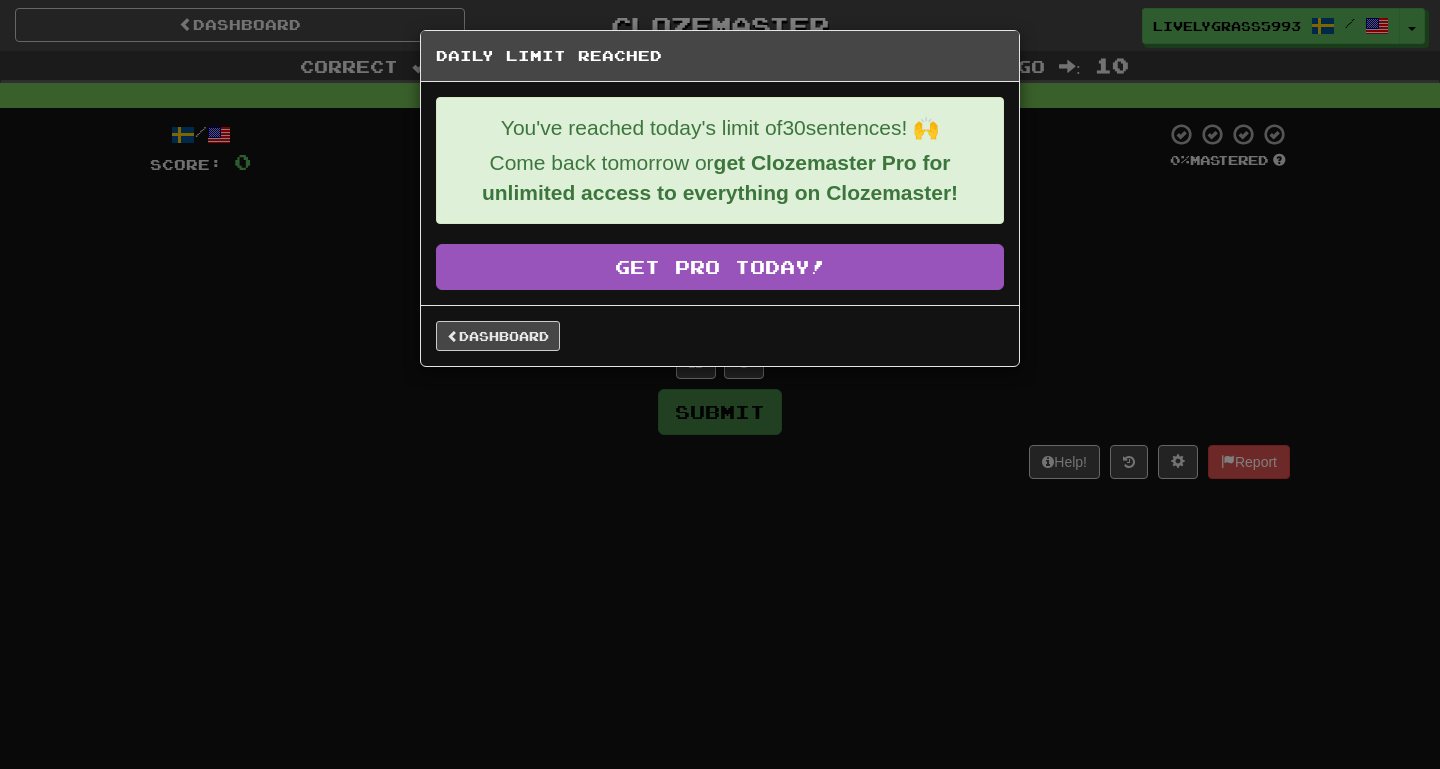 scroll, scrollTop: 0, scrollLeft: 0, axis: both 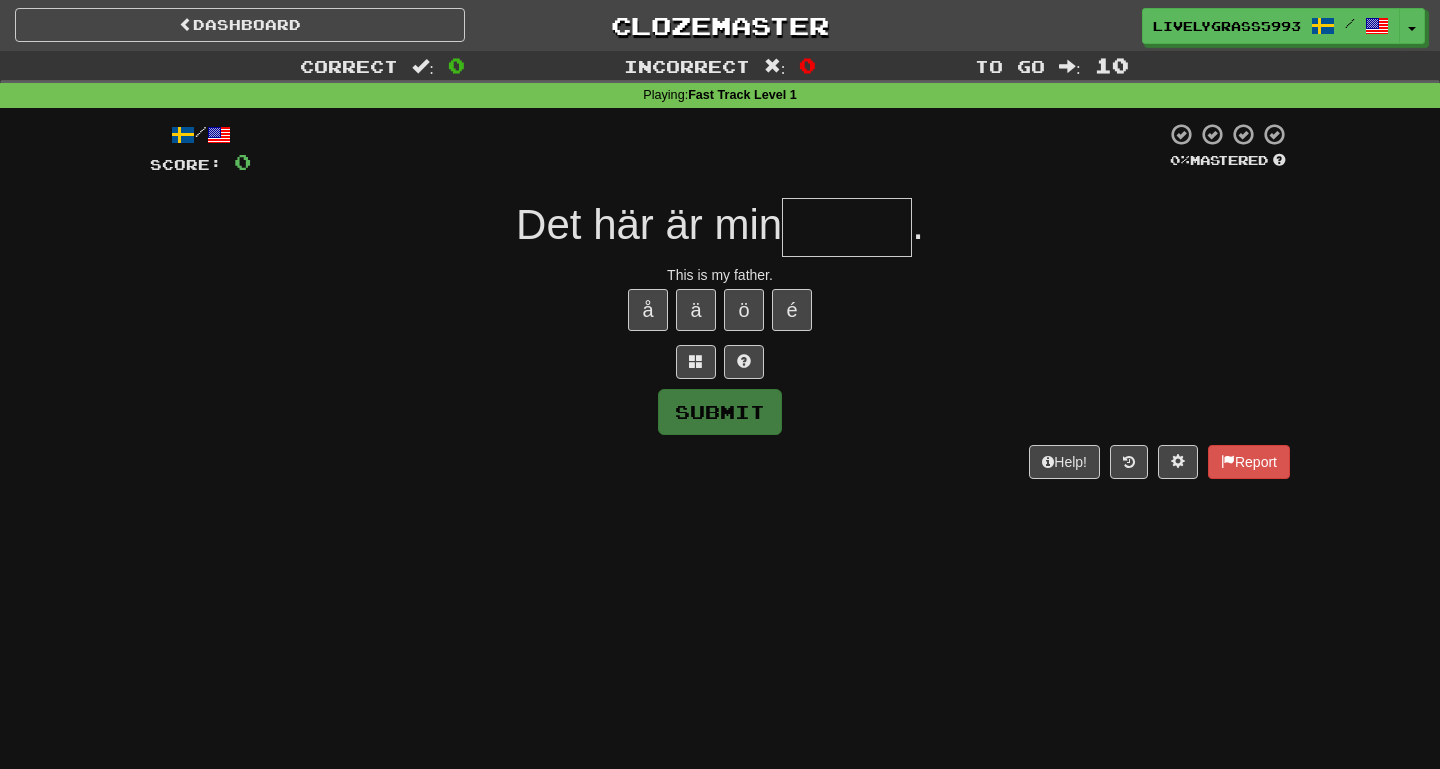 click at bounding box center (847, 227) 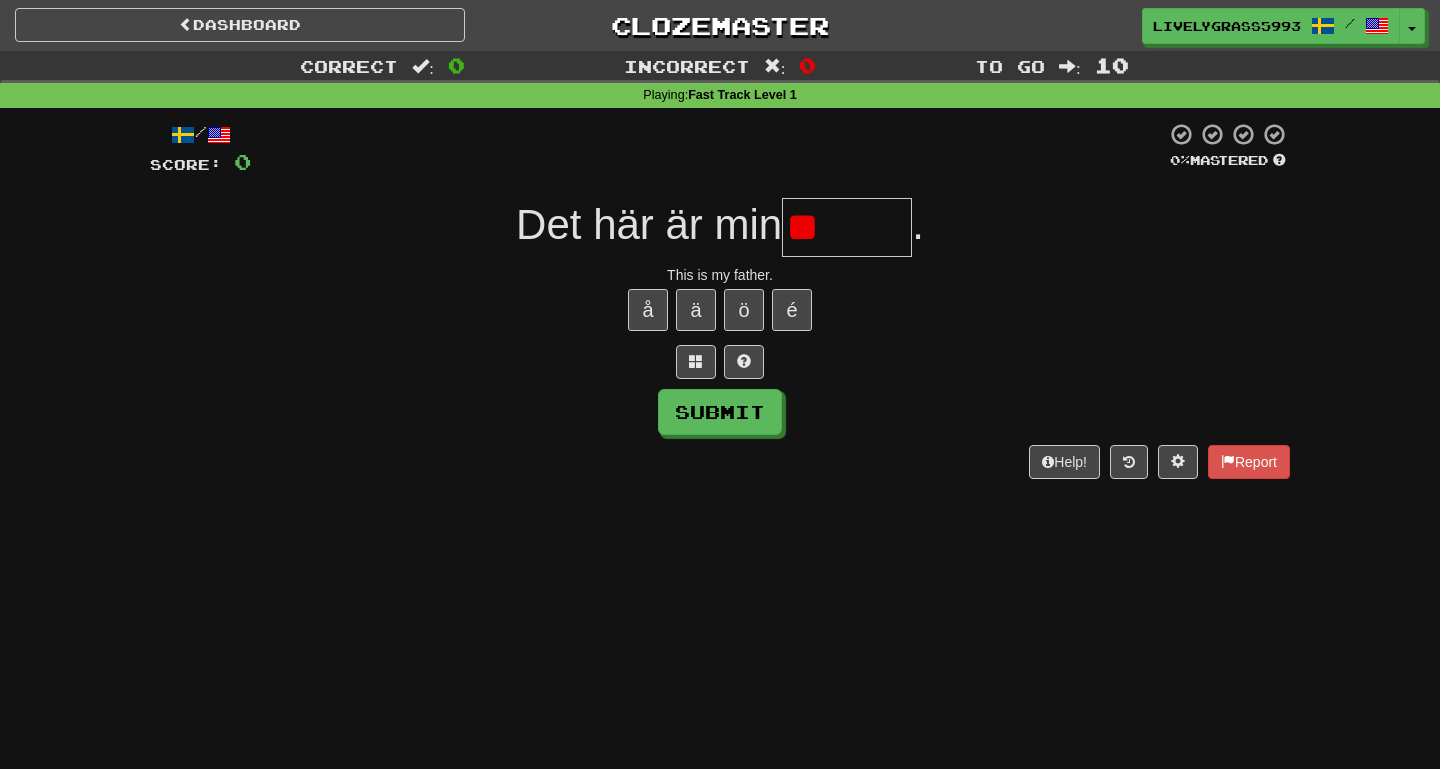 type on "*" 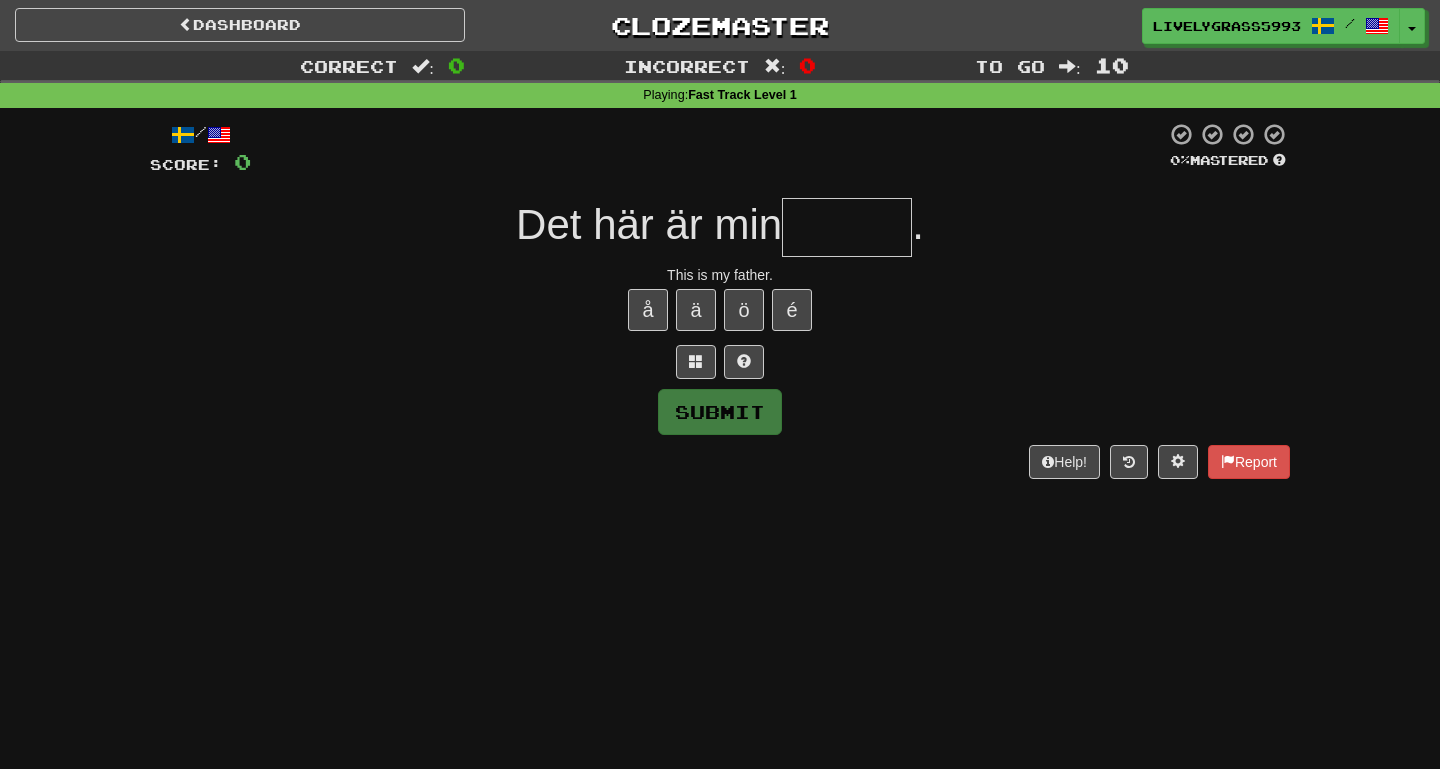 type on "*" 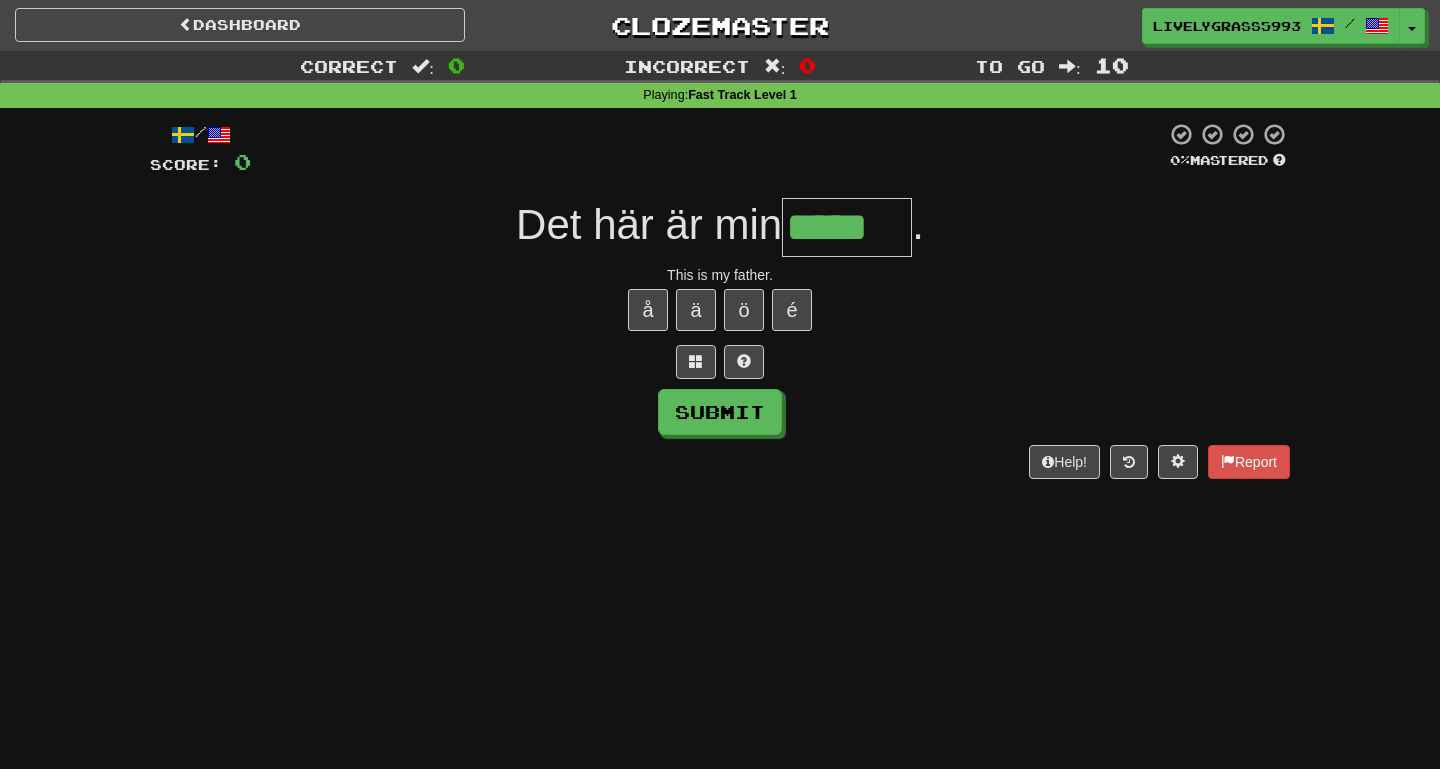 type on "*****" 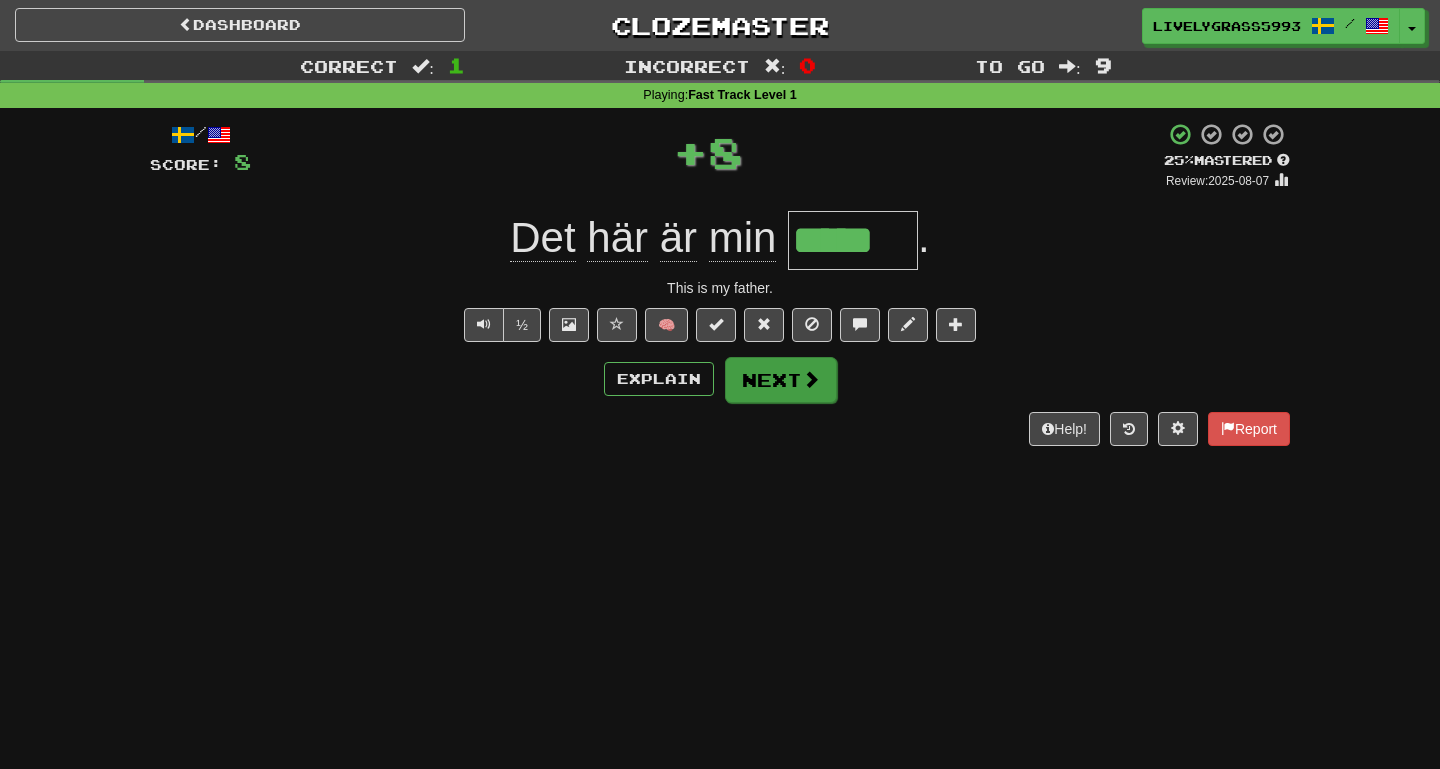 click at bounding box center (811, 379) 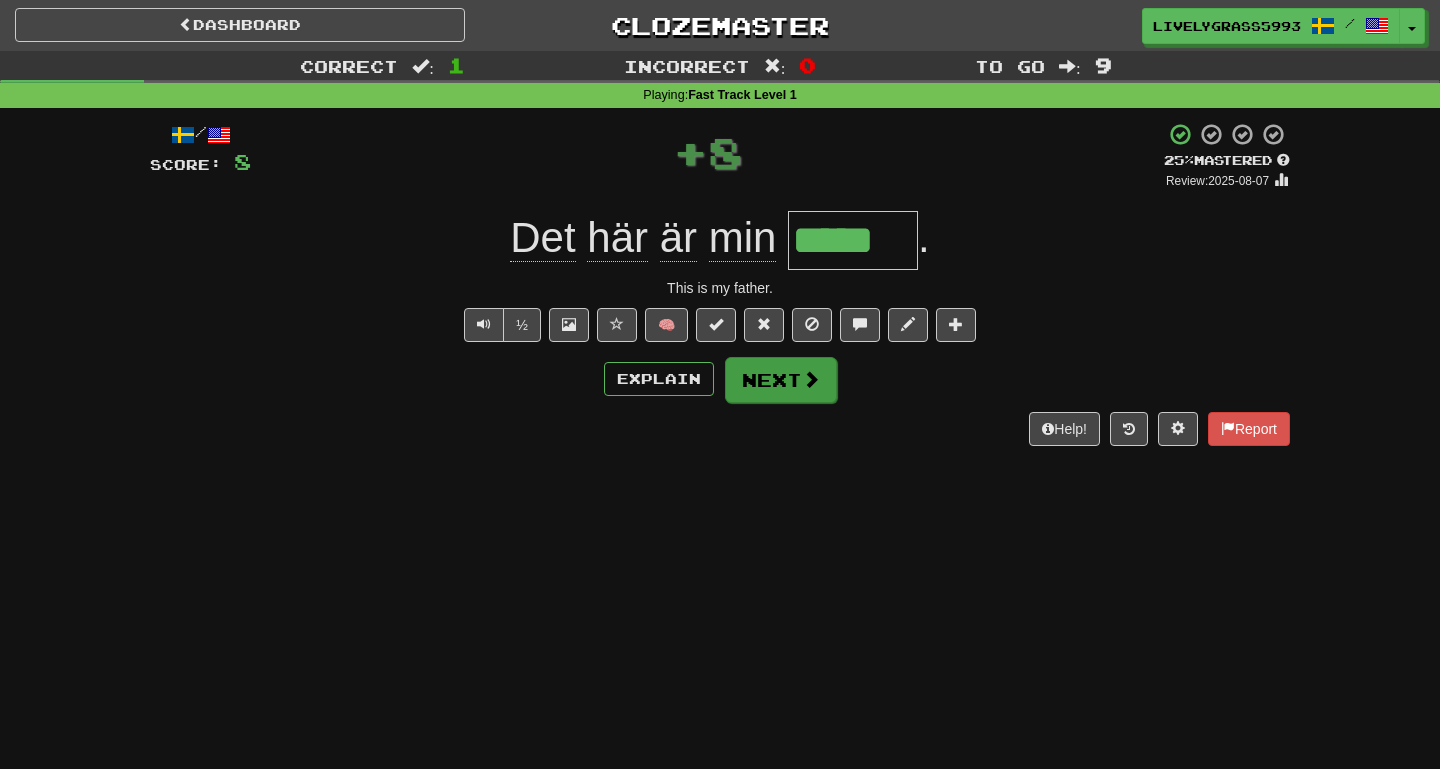 click at bounding box center (811, 379) 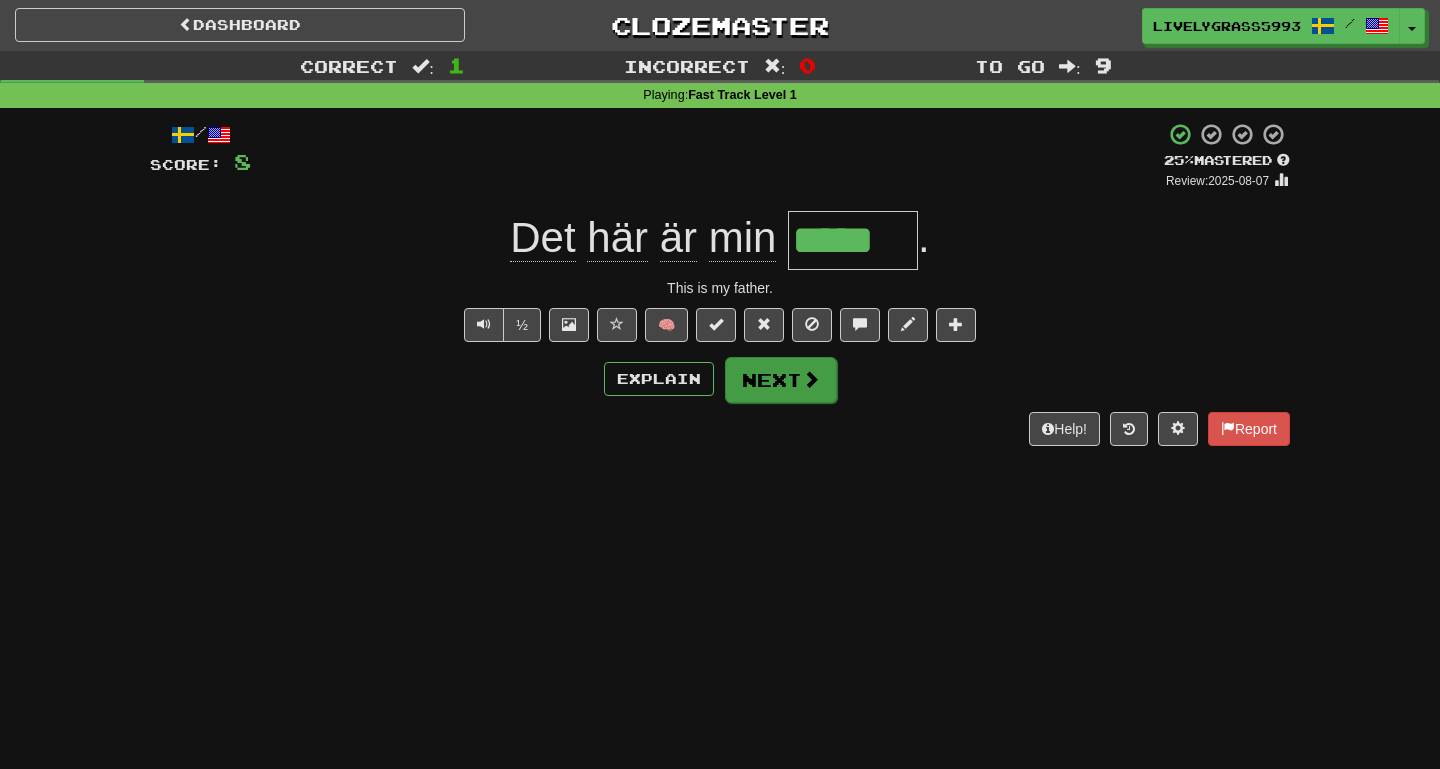 click at bounding box center (811, 379) 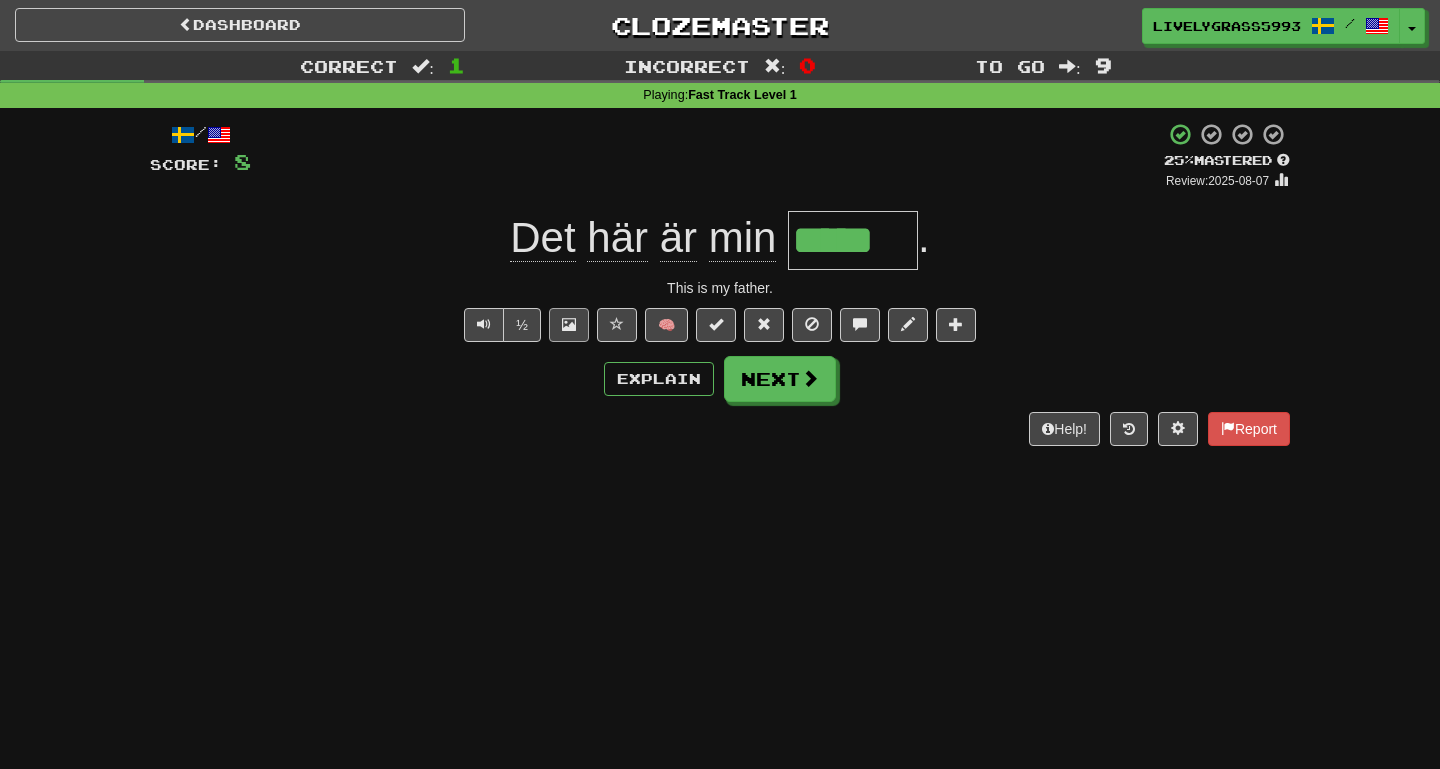 click at bounding box center (569, 324) 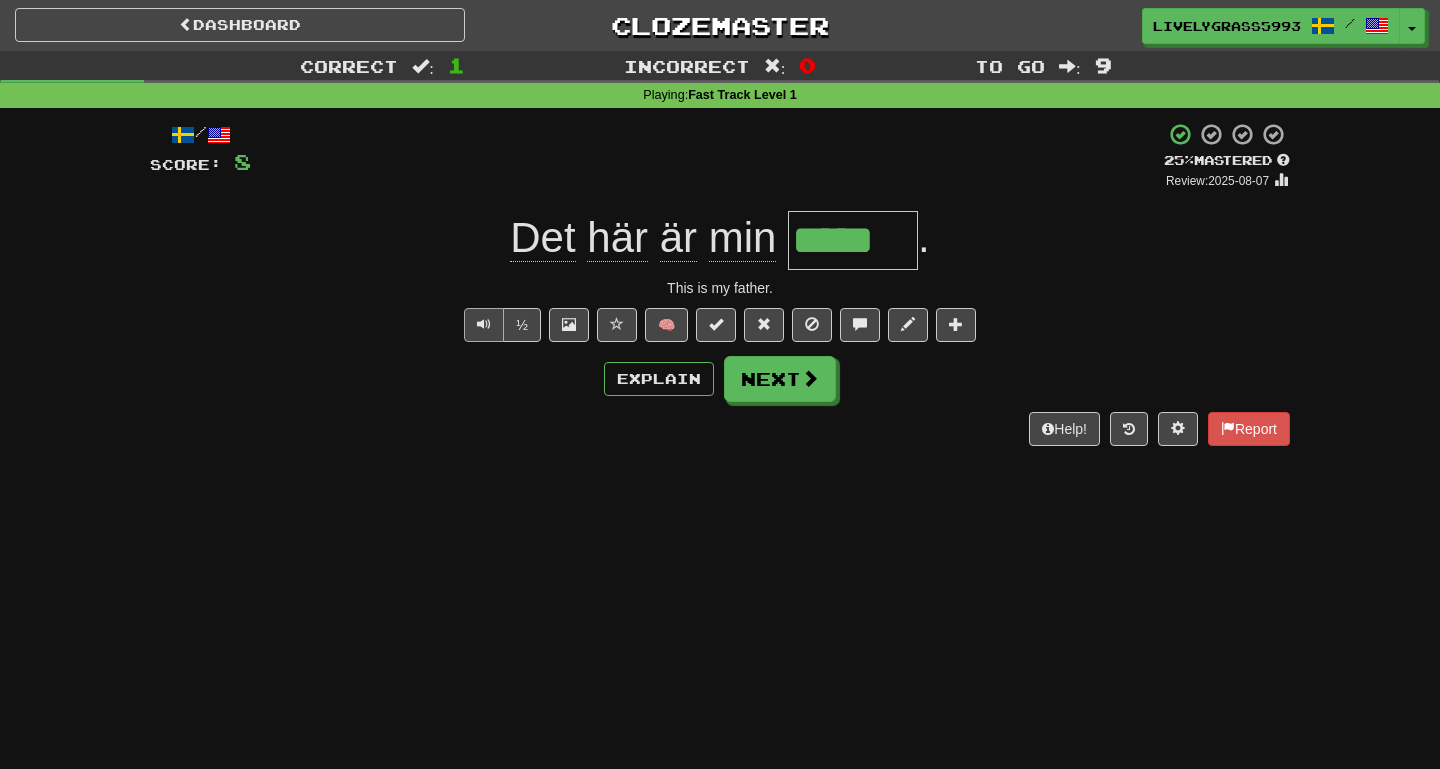 click at bounding box center (484, 325) 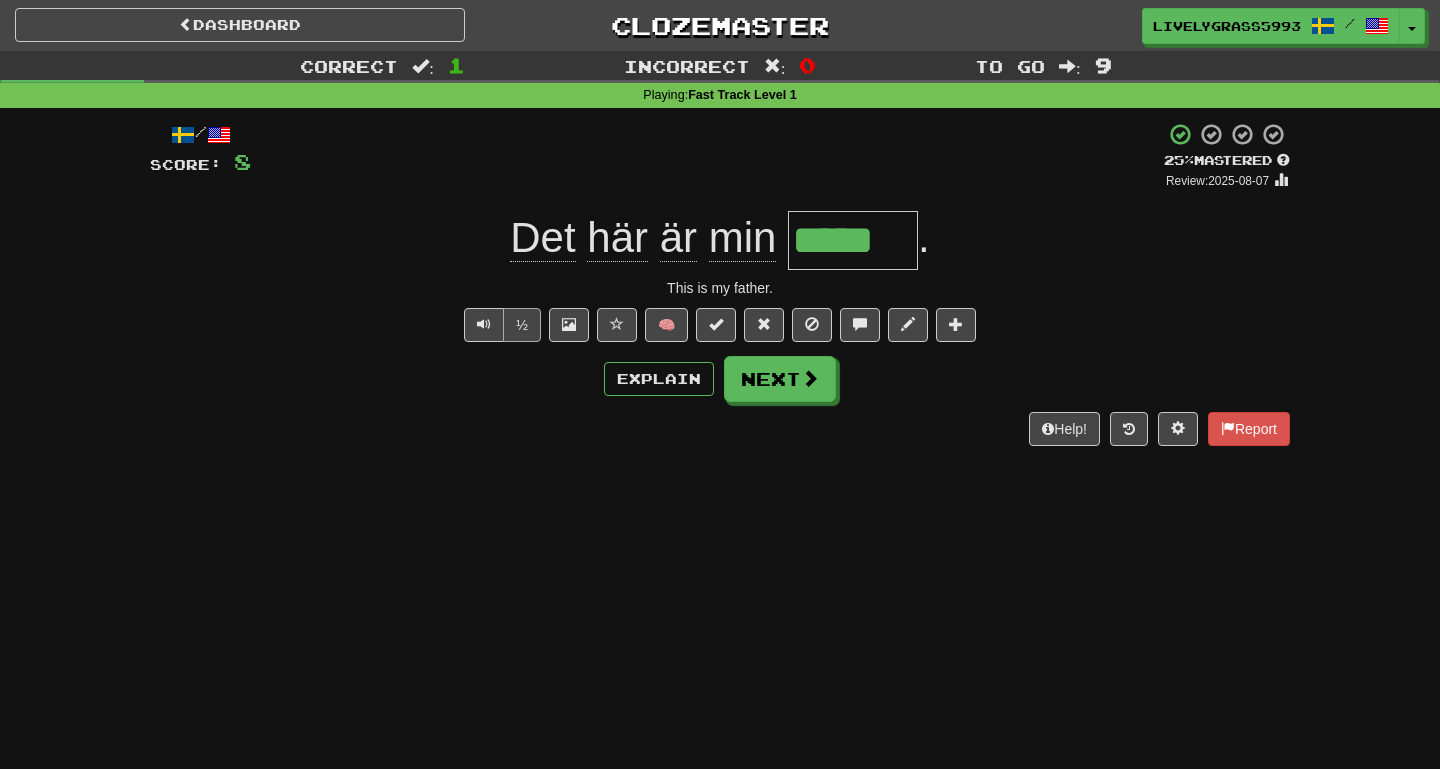 click on "½" at bounding box center [522, 325] 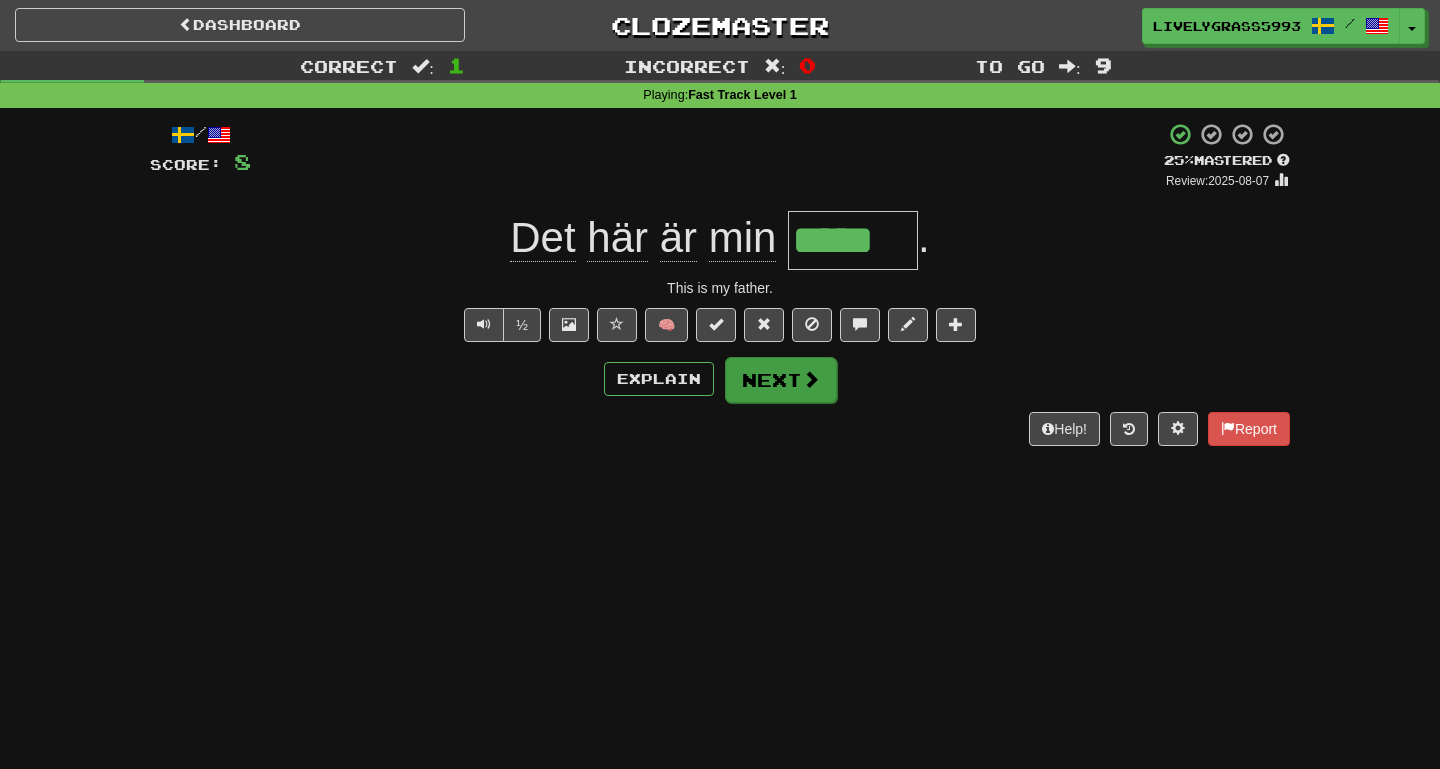 click on "Next" at bounding box center [781, 380] 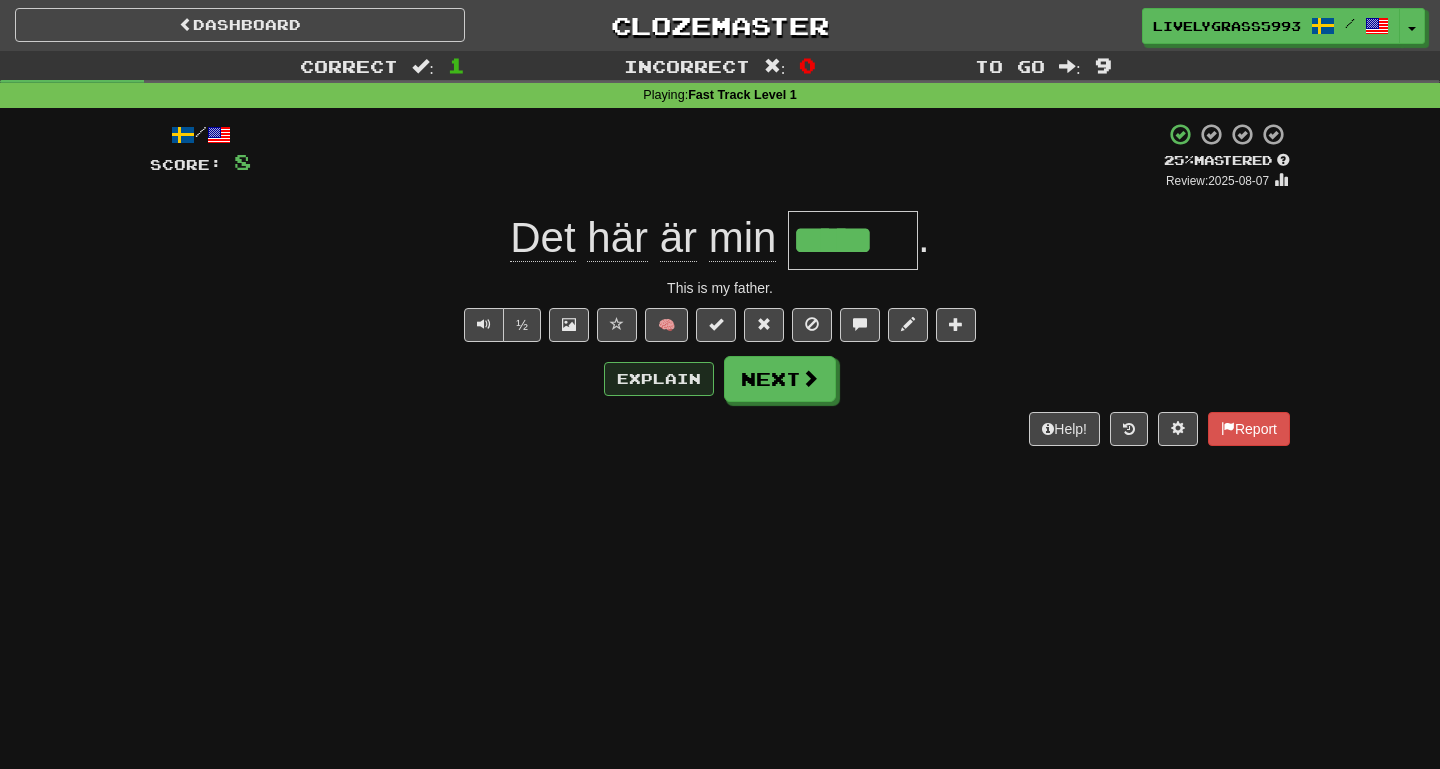 click on "Explain" at bounding box center [659, 379] 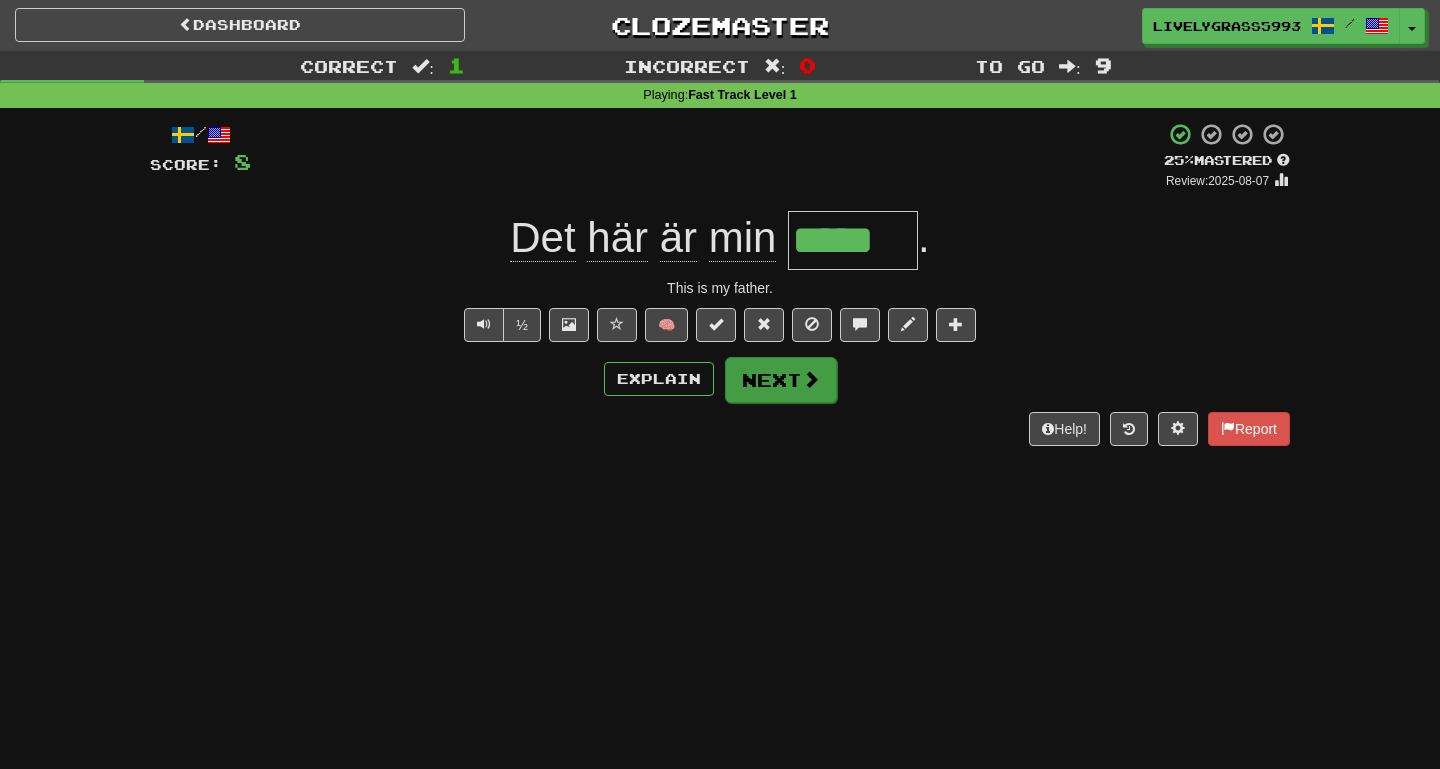 click on "Next" at bounding box center [781, 380] 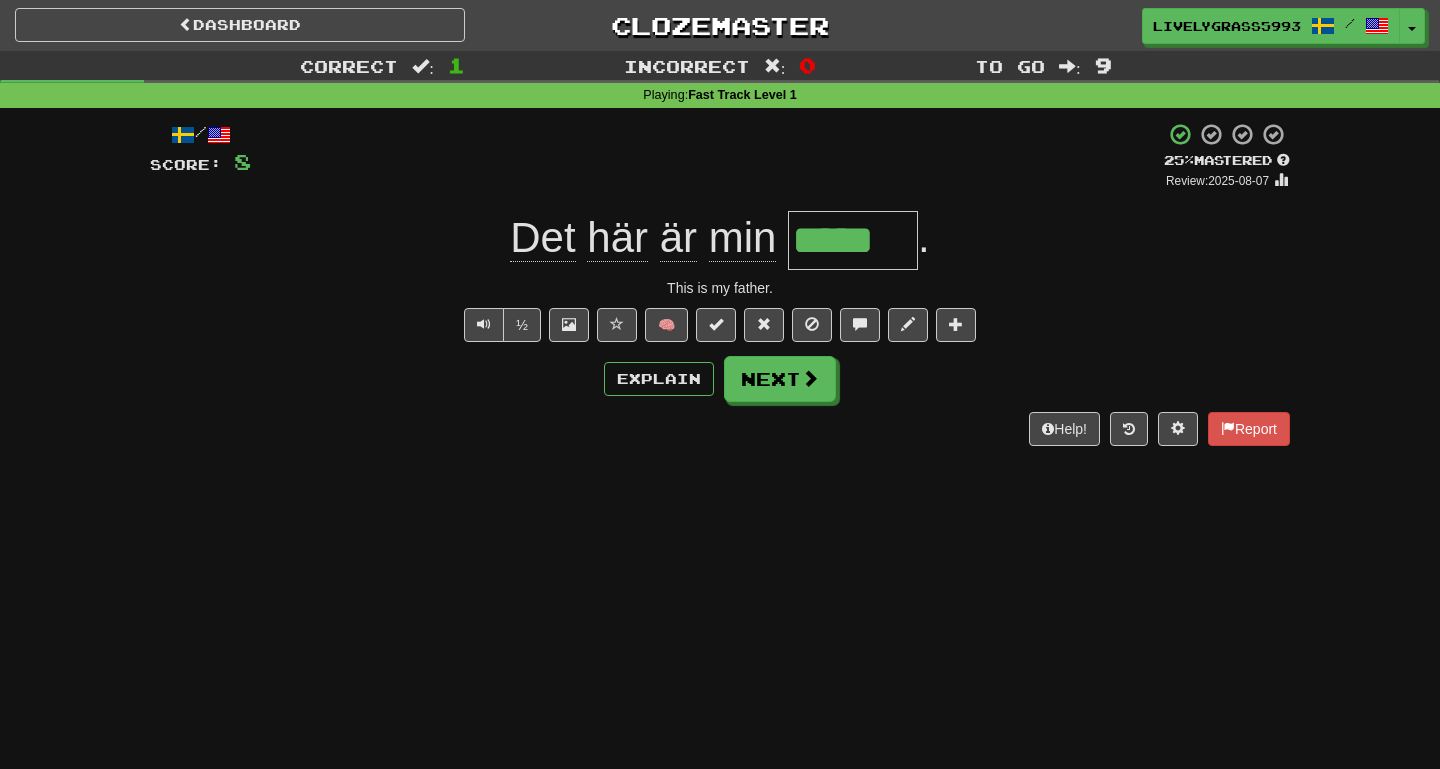 click on "+ 8" at bounding box center (707, 156) 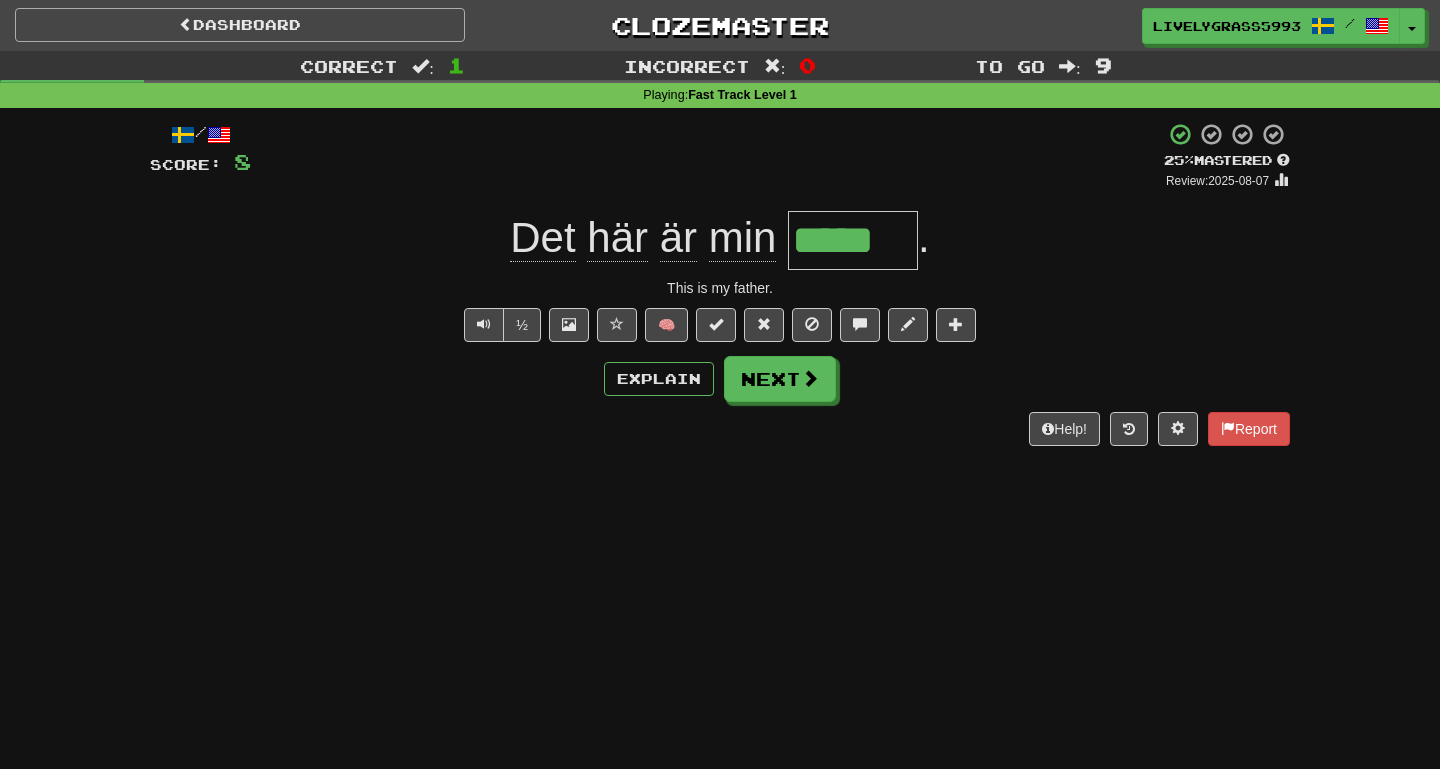 click on "Dashboard" at bounding box center [240, 25] 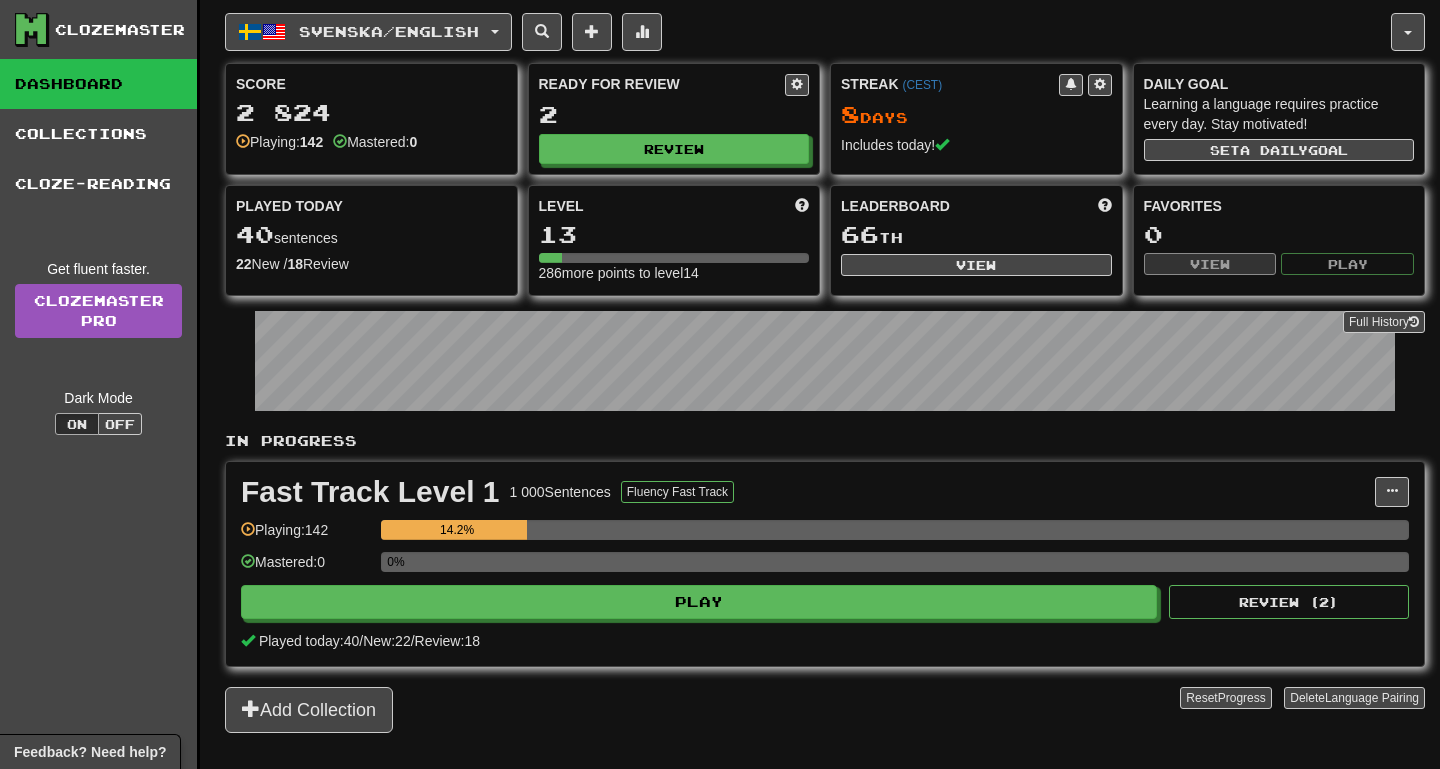 scroll, scrollTop: 0, scrollLeft: 0, axis: both 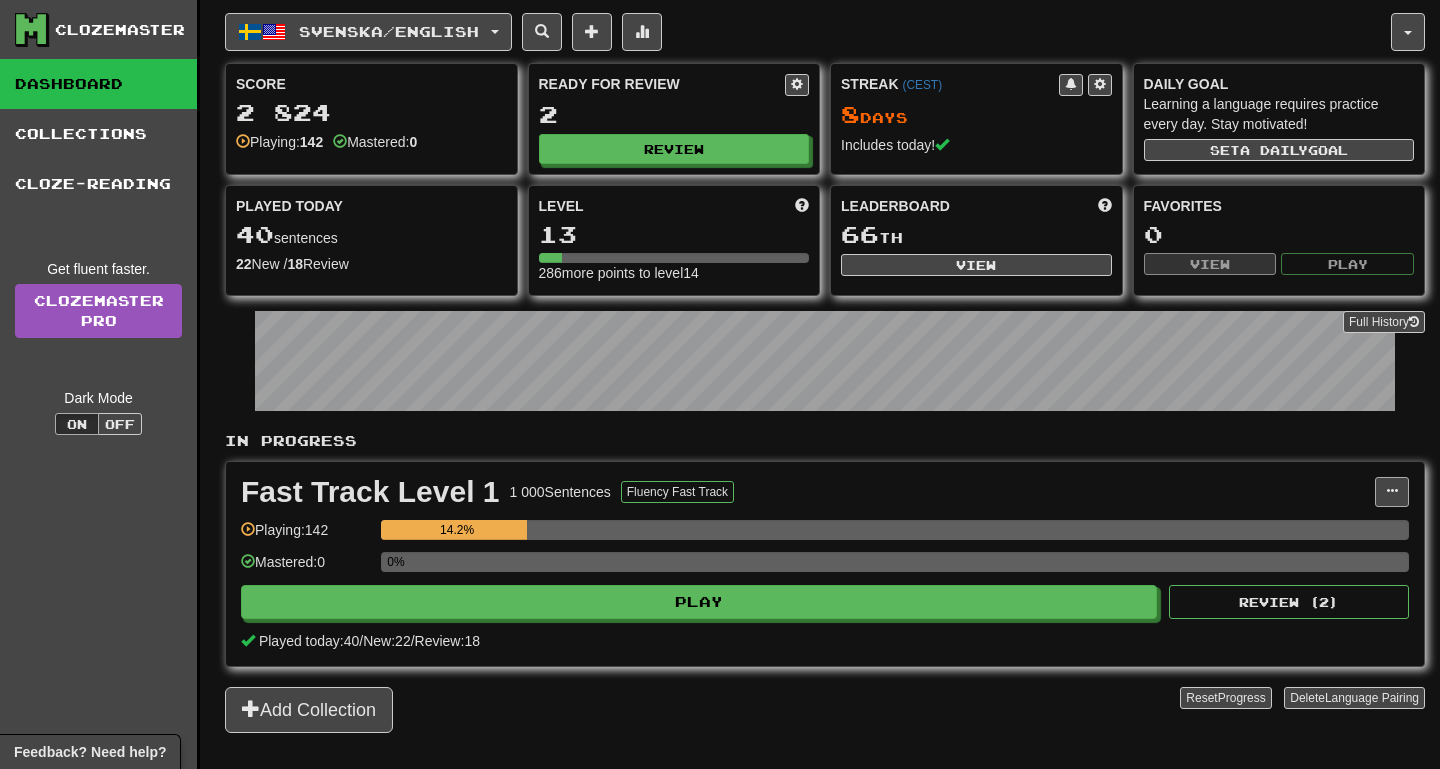click at bounding box center (1392, 491) 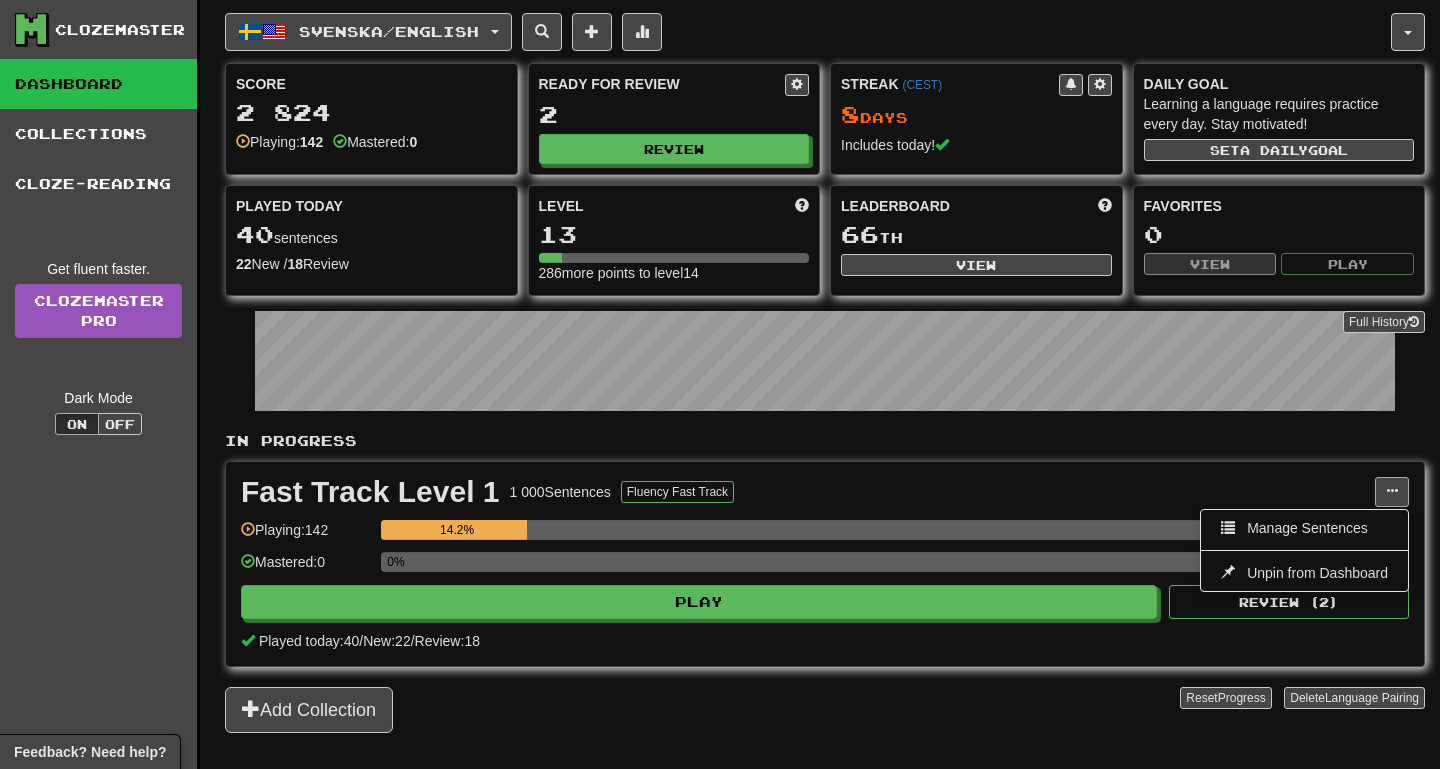 click at bounding box center [1392, 491] 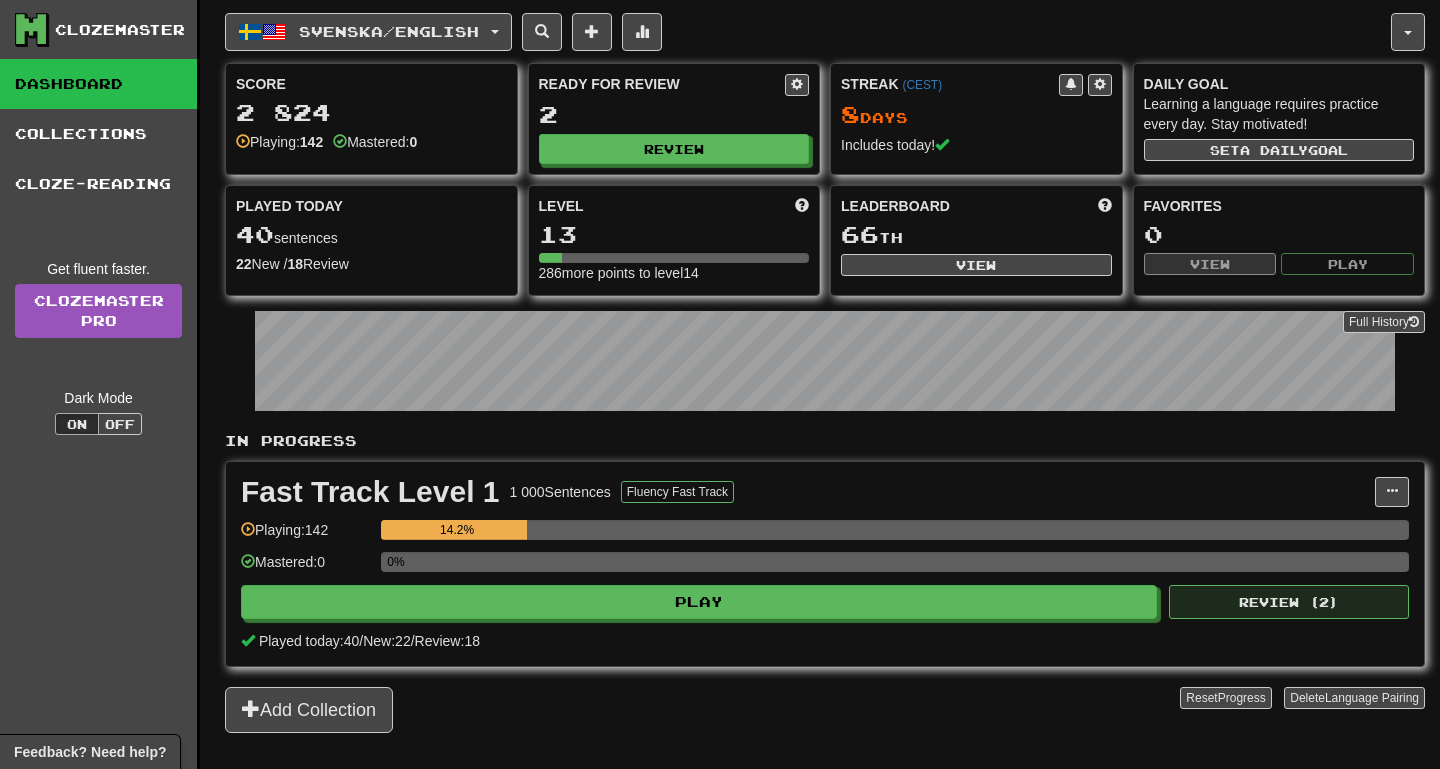 click on "Review ( 2 )" at bounding box center (1289, 602) 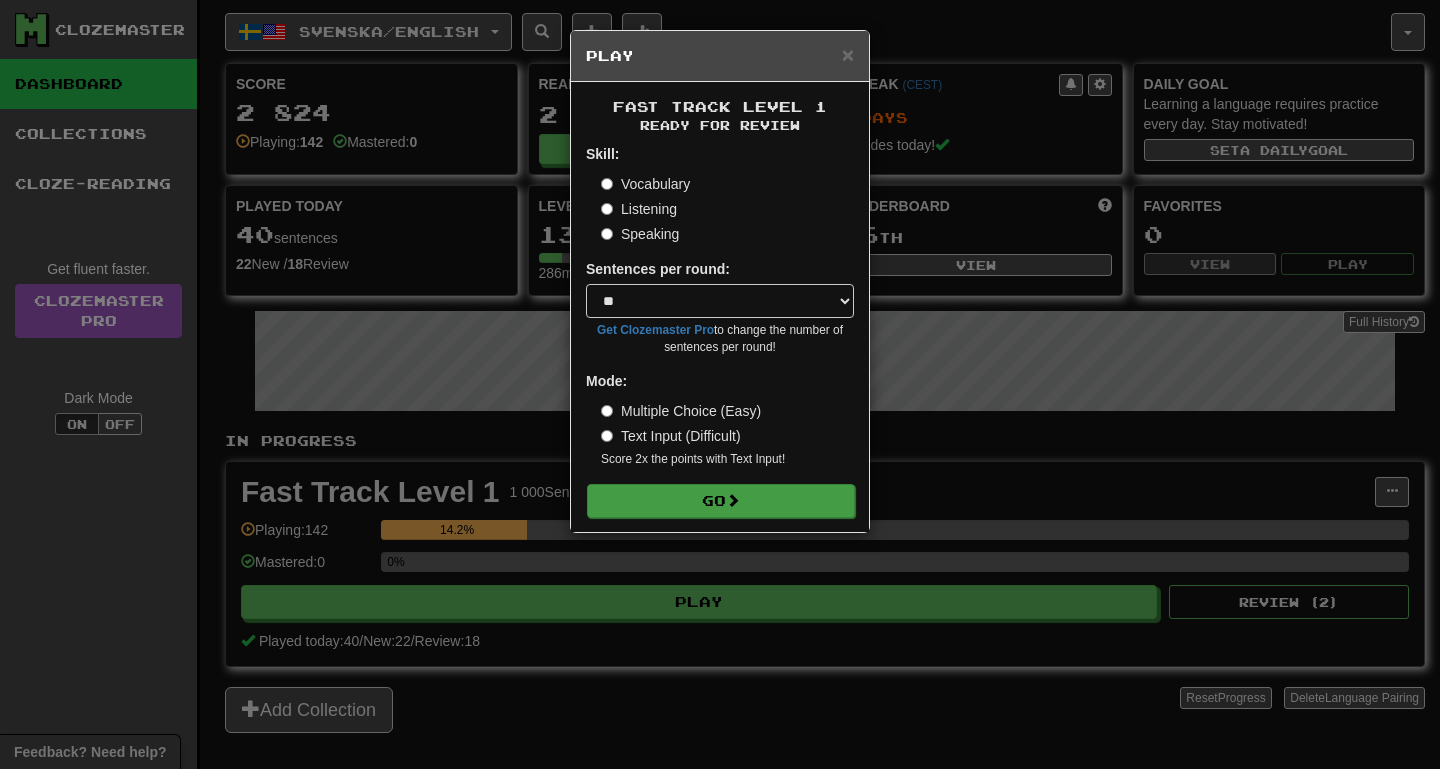 click on "Go" at bounding box center (721, 501) 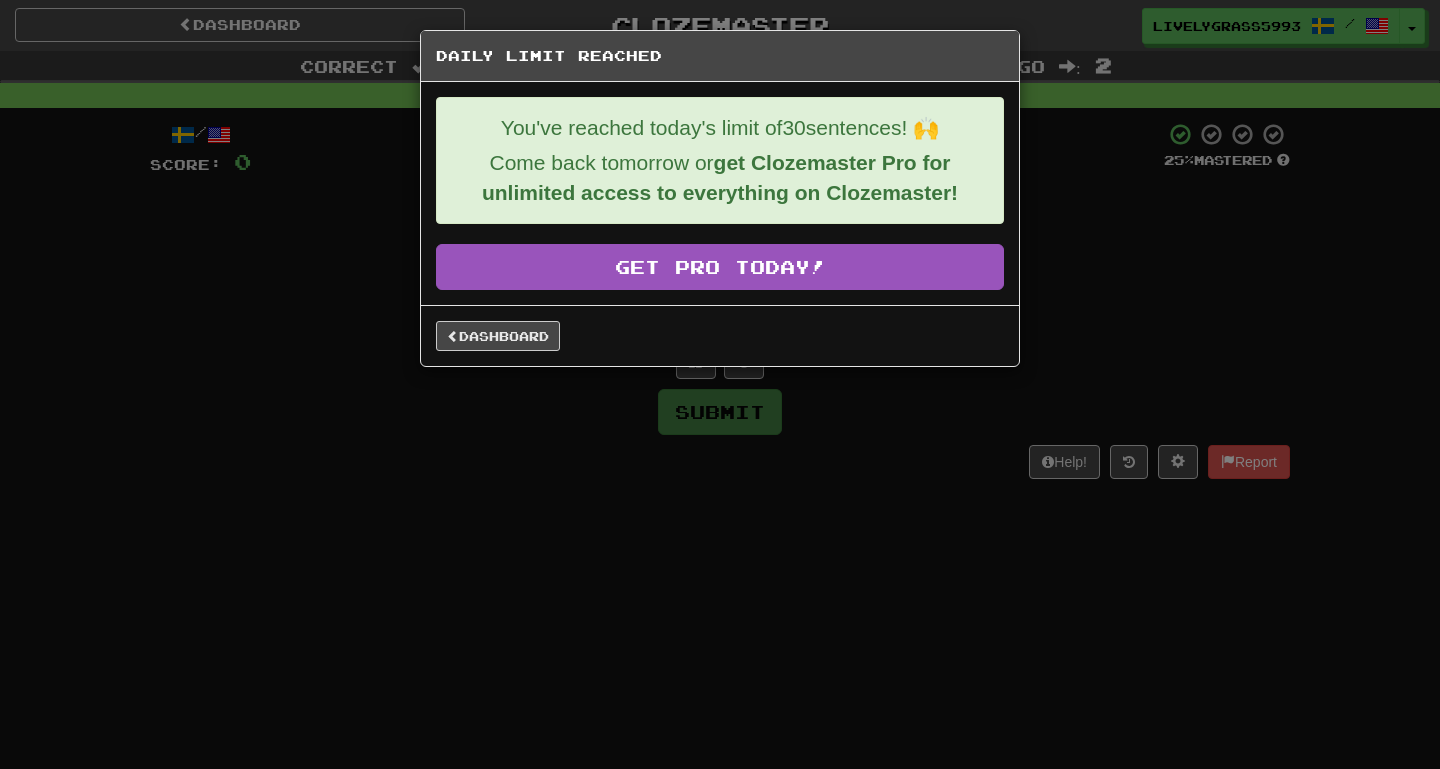 scroll, scrollTop: 0, scrollLeft: 0, axis: both 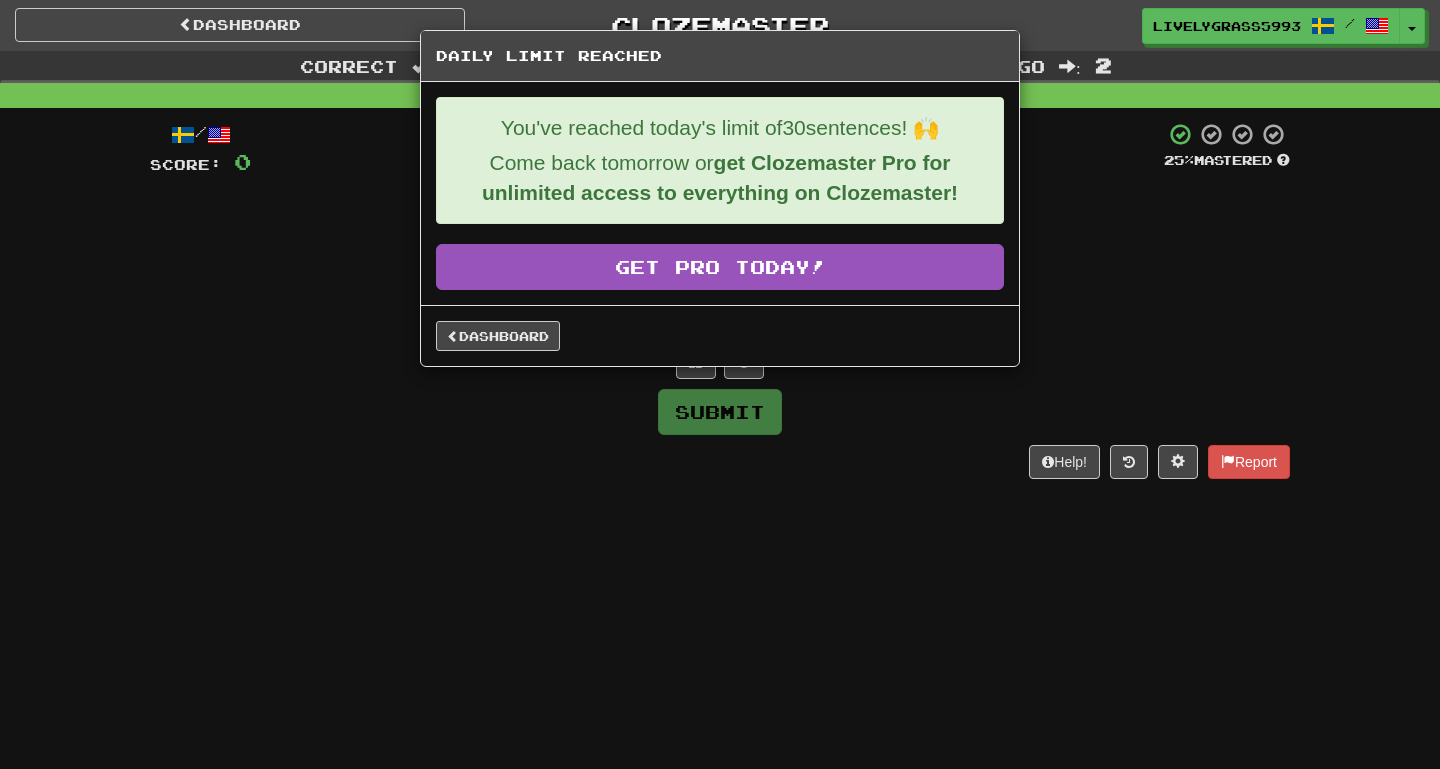 click on "Daily Limit Reached You've reached today's limit of  30  sentences! 🙌  Come back tomorrow or  get Clozemaster Pro for unlimited access to everything on Clozemaster! Get Pro Today! Dashboard" at bounding box center (720, 384) 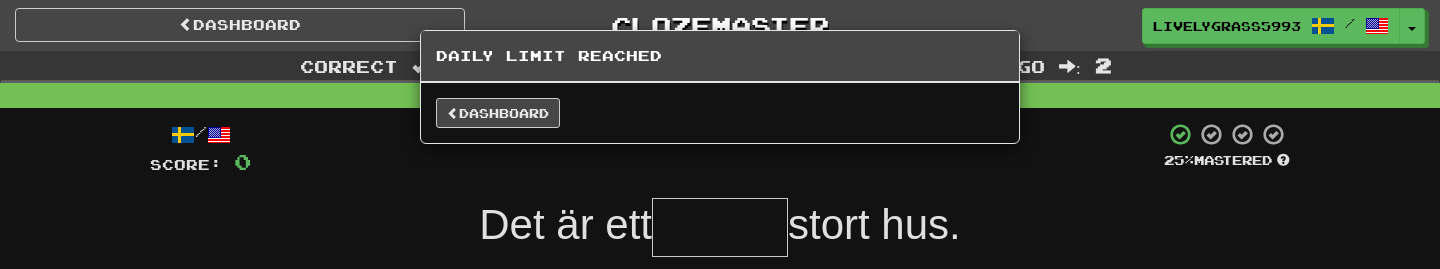 click on "Daily Limit Reached Dashboard" at bounding box center (720, 134) 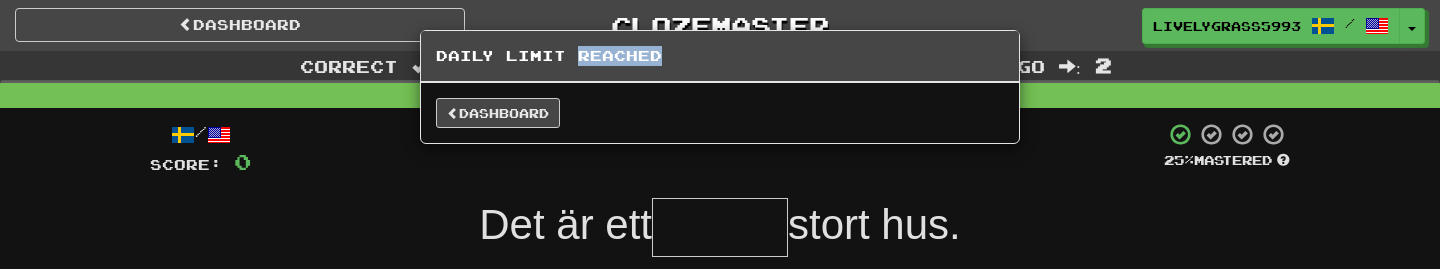 click on "Daily Limit Reached Dashboard" at bounding box center [720, 134] 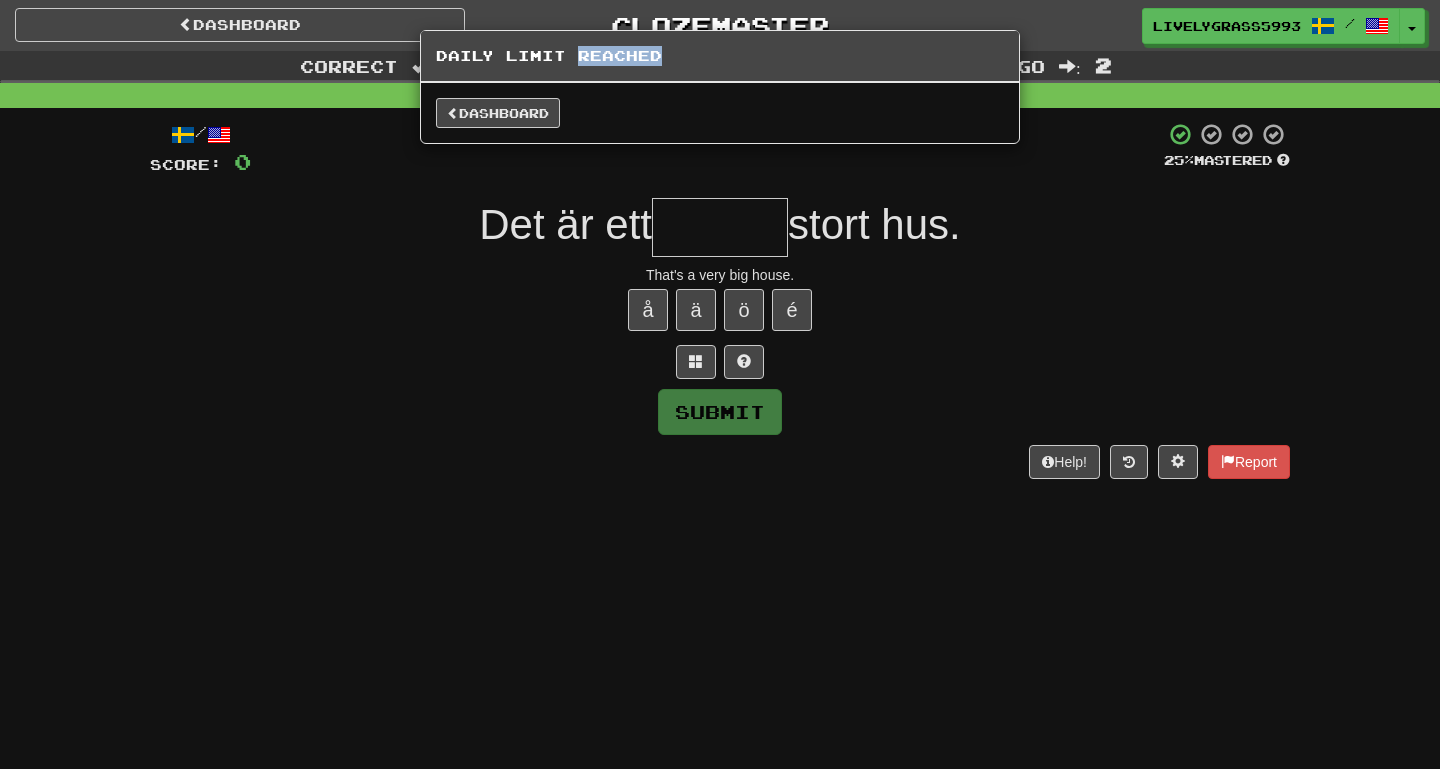 click on "Daily Limit Reached Dashboard" at bounding box center (720, 384) 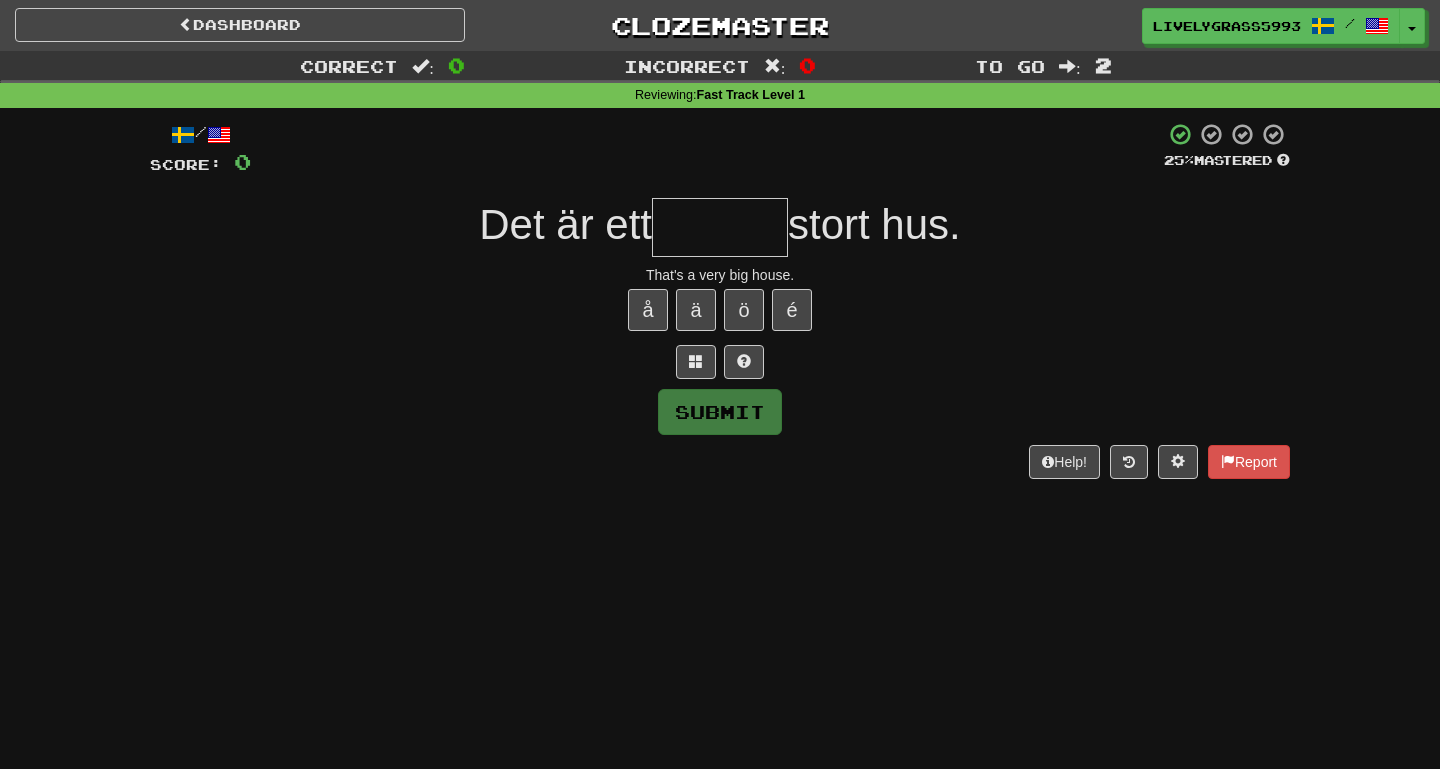 click at bounding box center [720, 227] 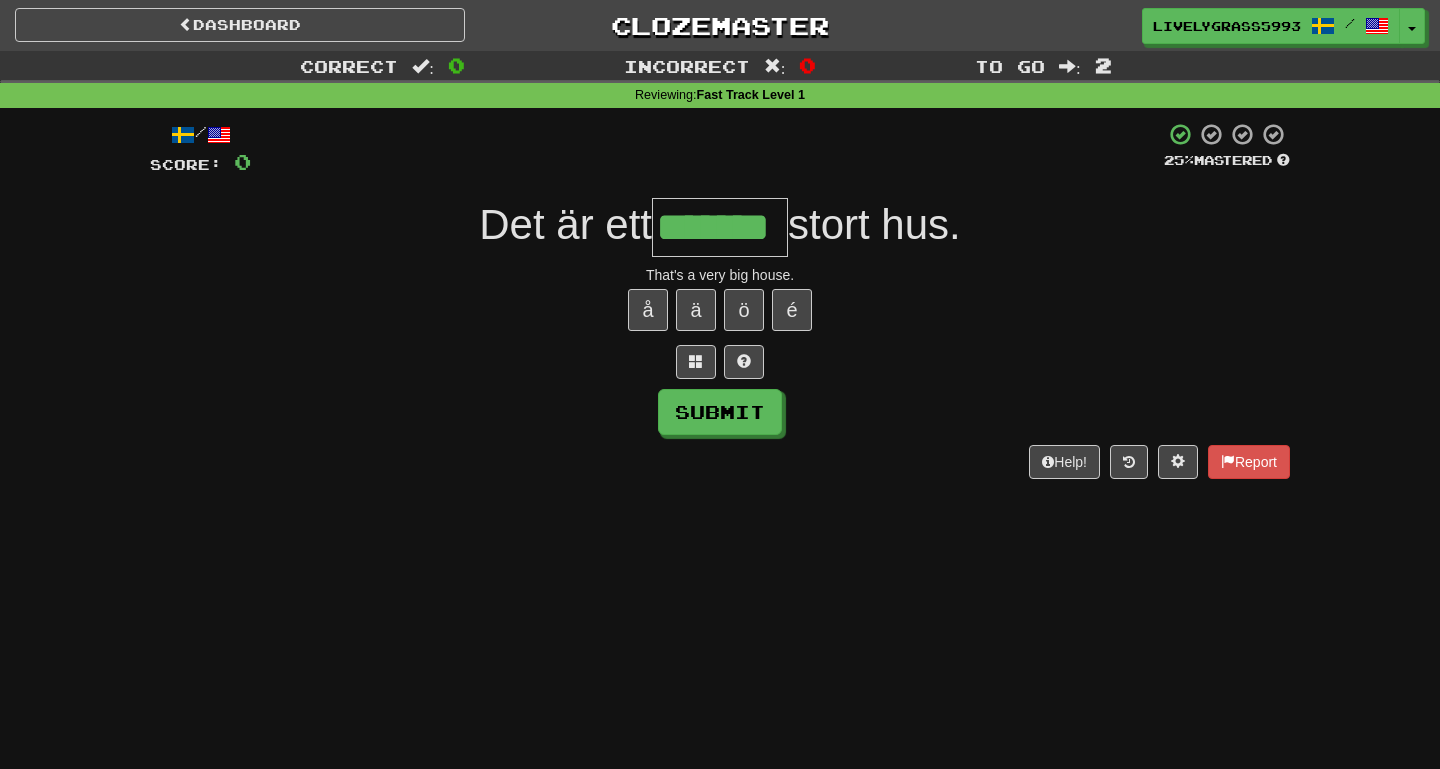 type on "*******" 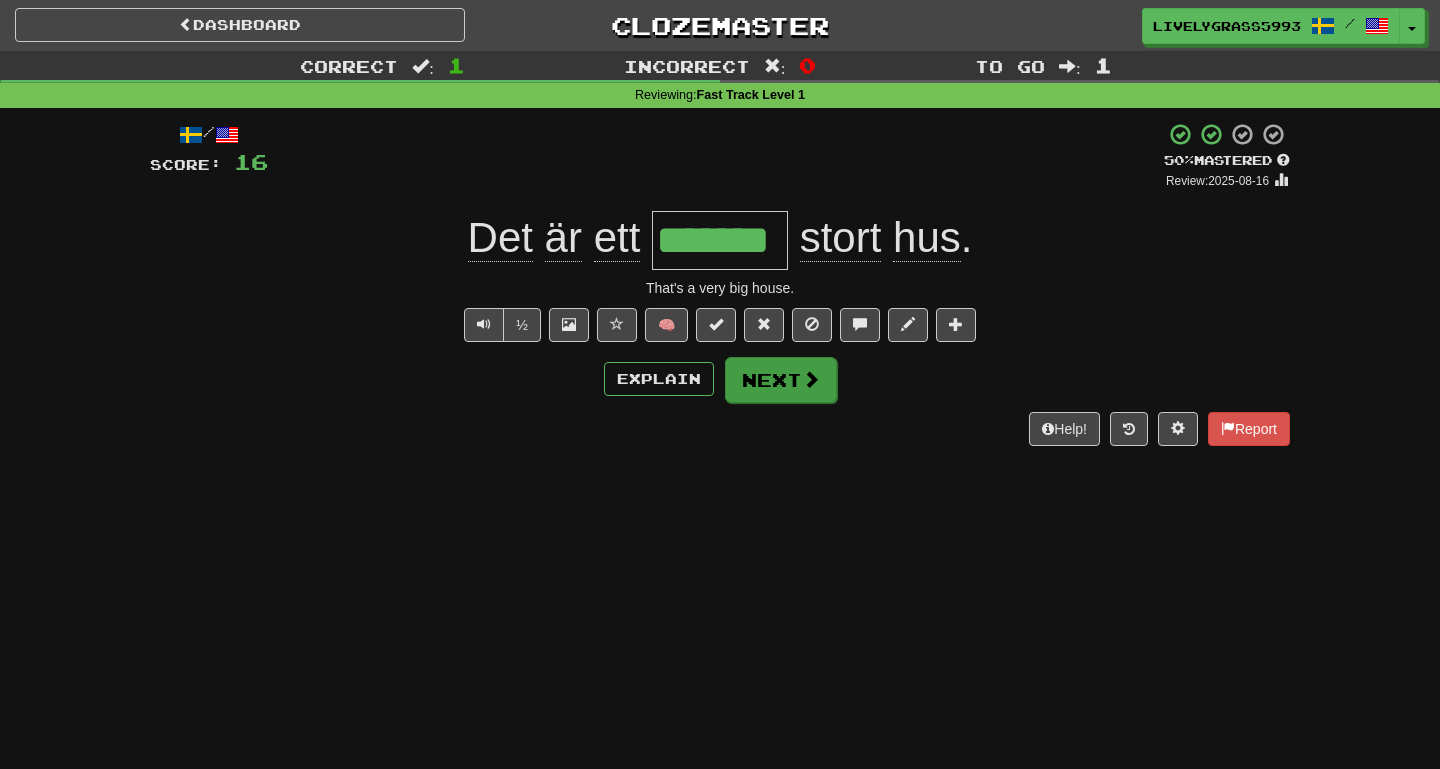 click on "Next" at bounding box center (781, 380) 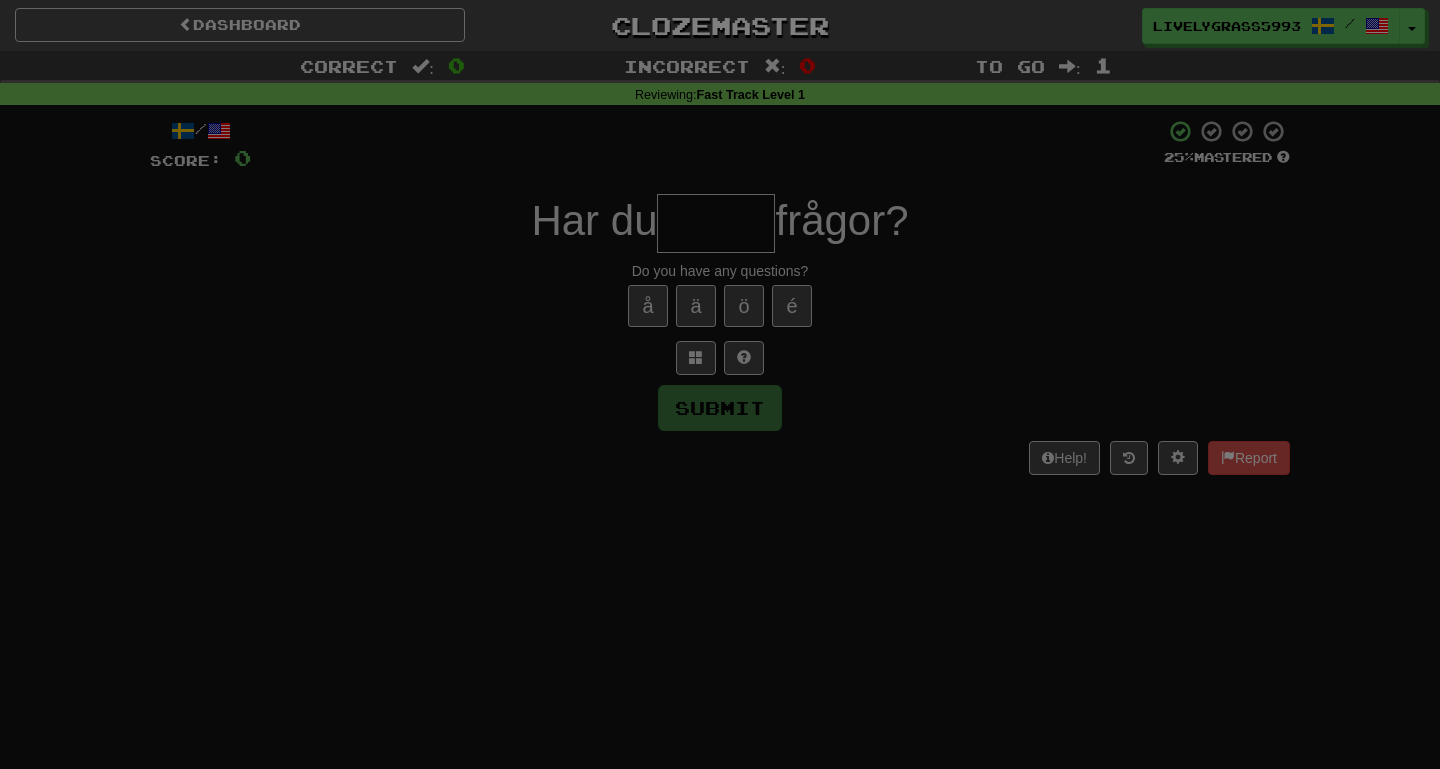 scroll, scrollTop: 0, scrollLeft: 0, axis: both 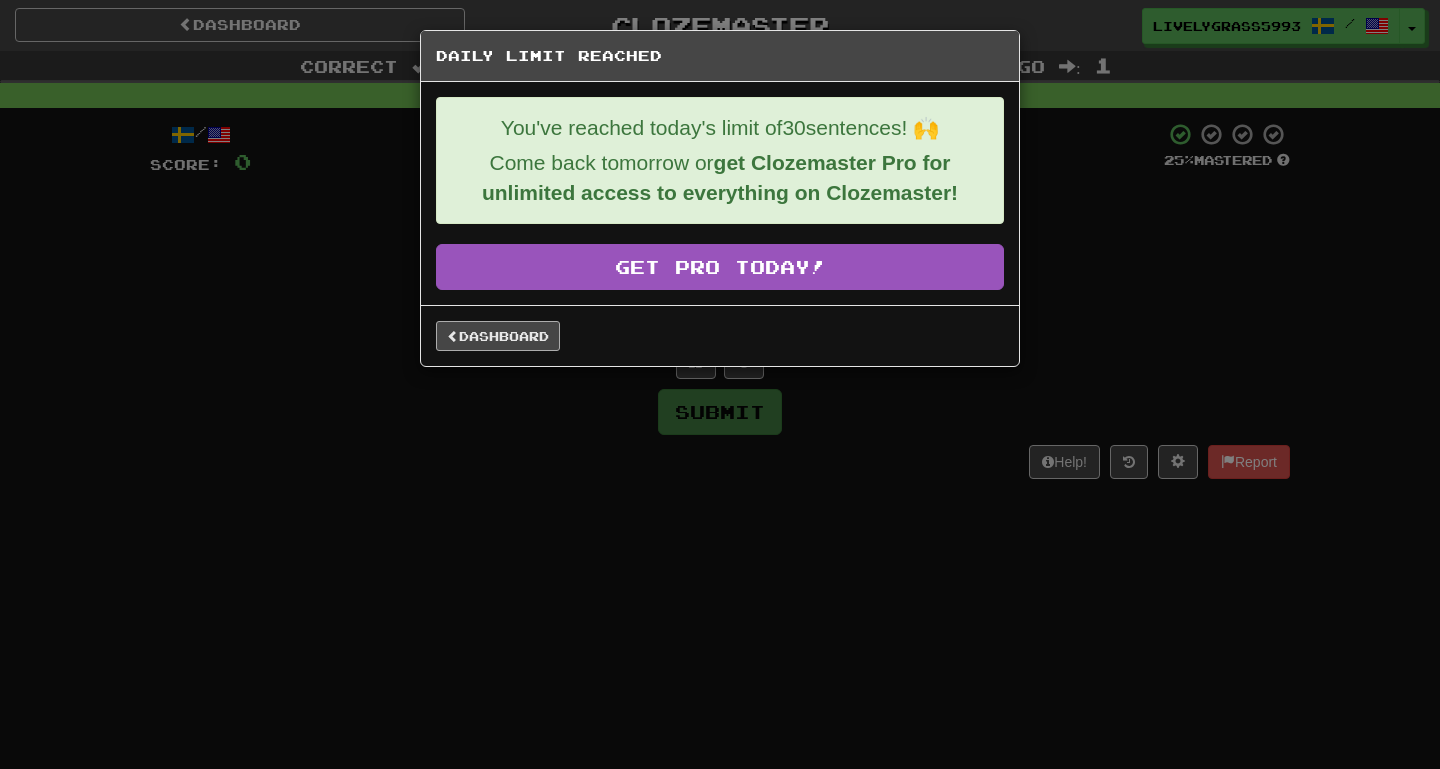 click on "Dashboard" at bounding box center (498, 336) 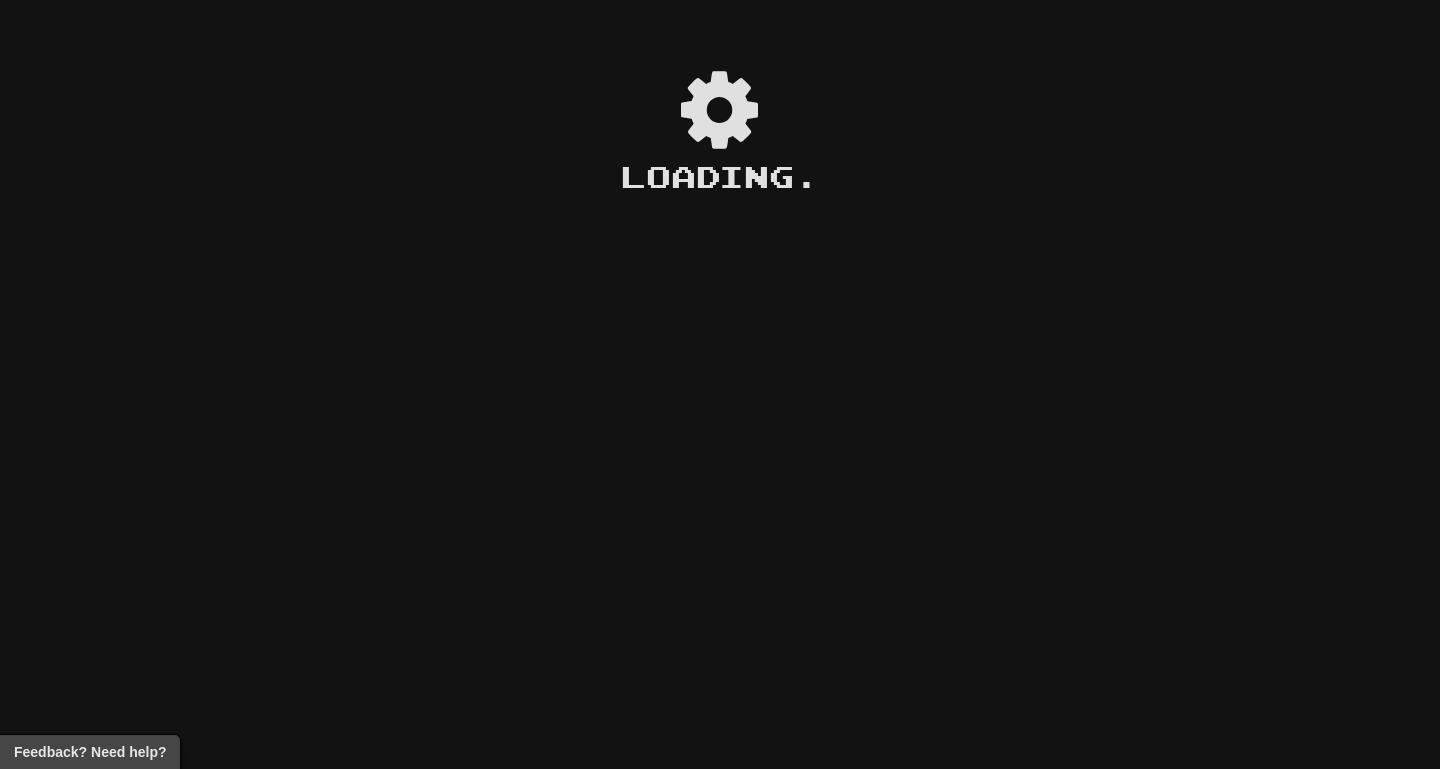 scroll, scrollTop: 0, scrollLeft: 0, axis: both 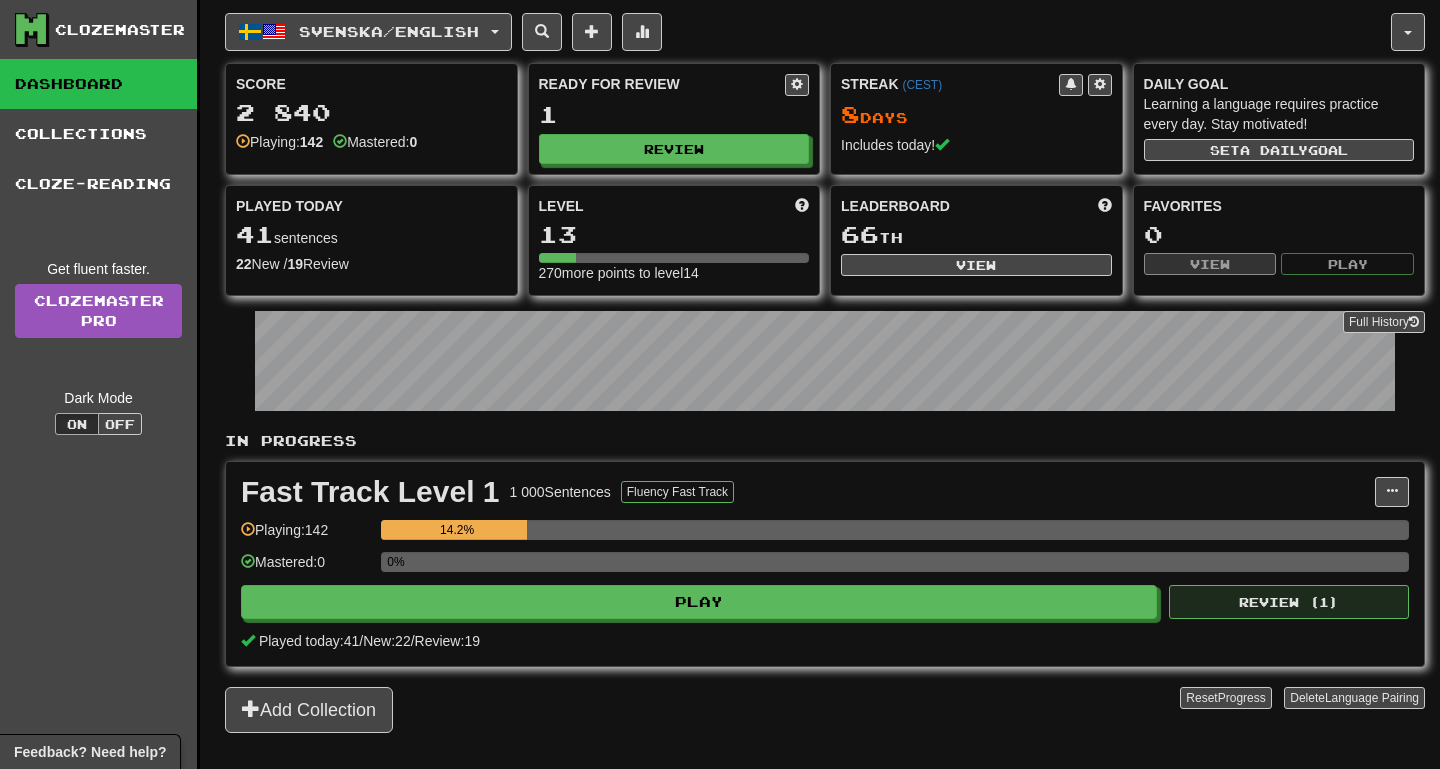 click on "Review ( 1 )" at bounding box center [1289, 602] 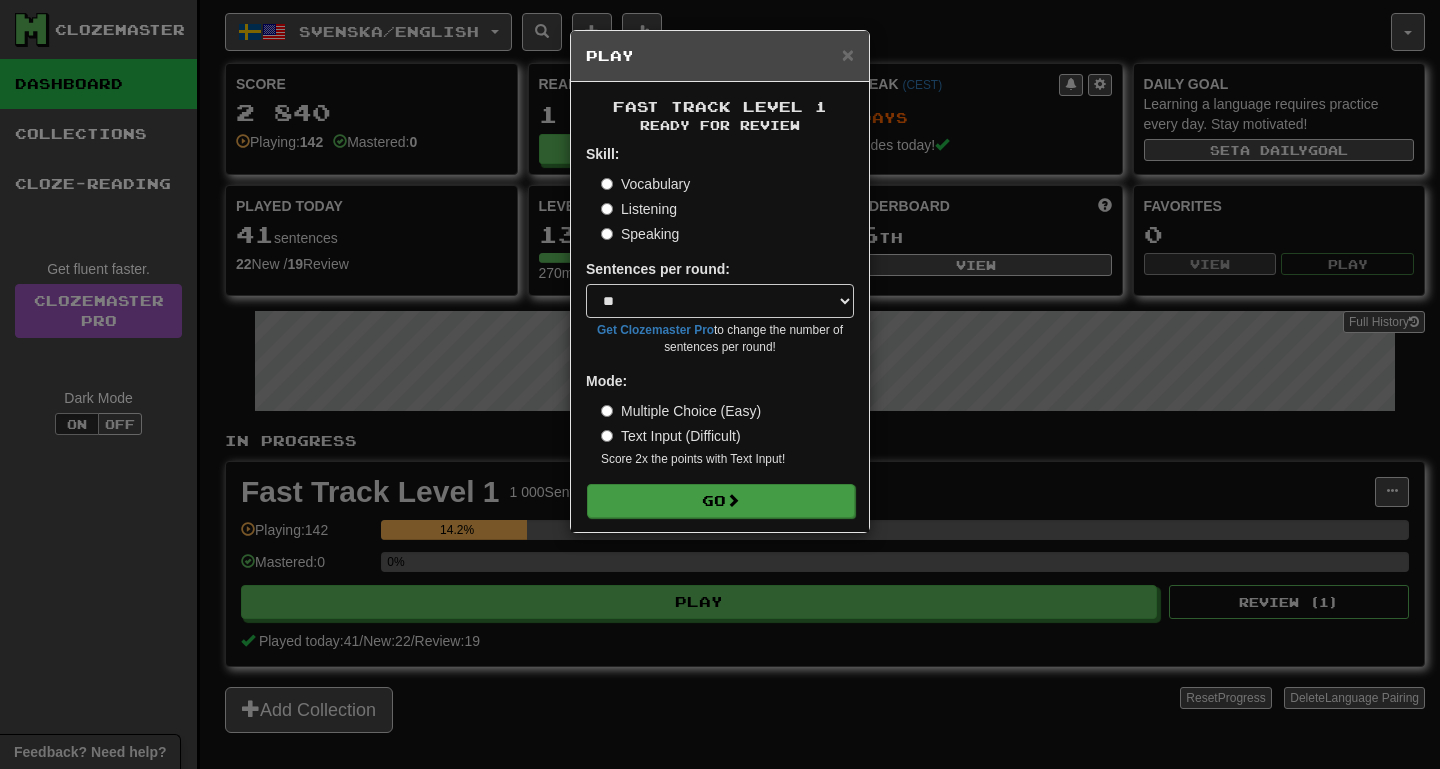 click on "Go" at bounding box center (721, 501) 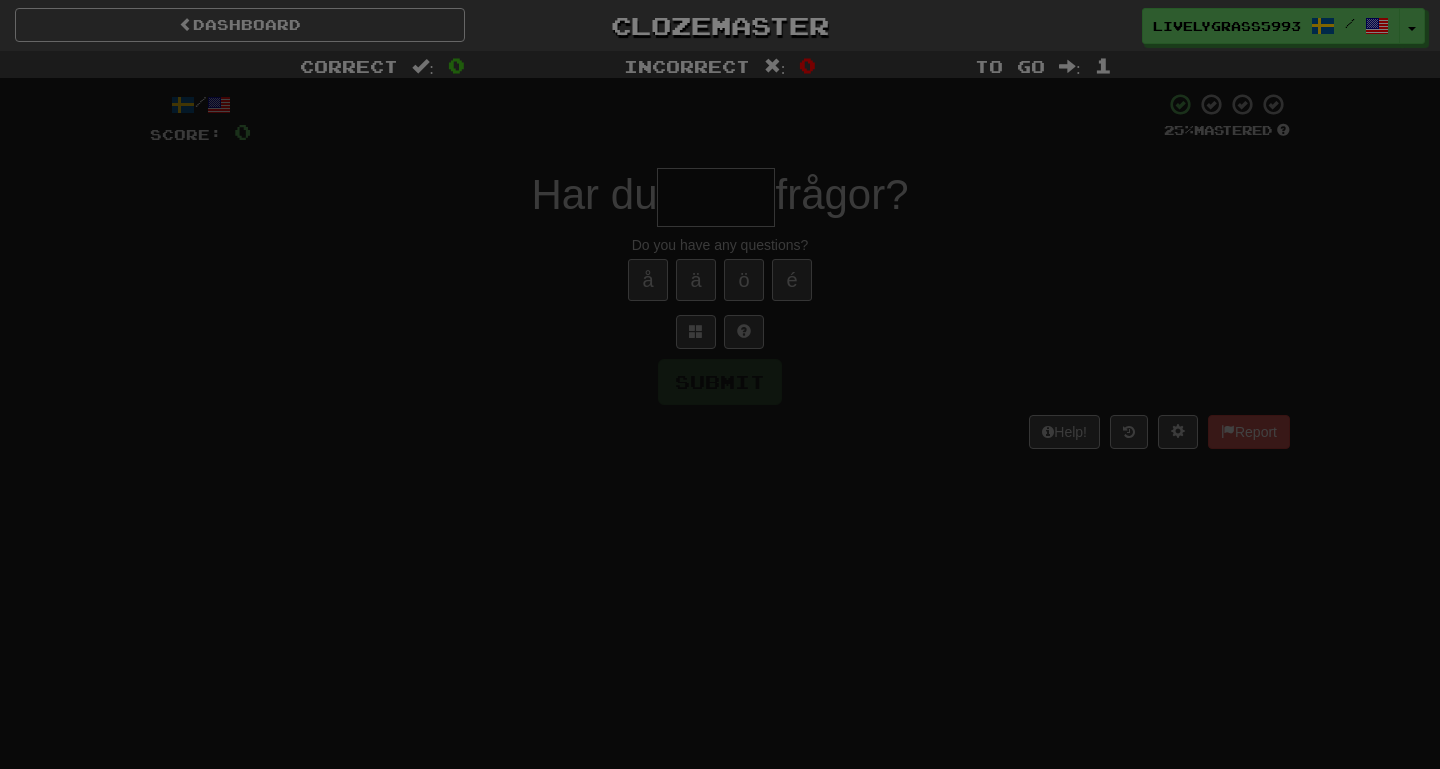 scroll, scrollTop: 0, scrollLeft: 0, axis: both 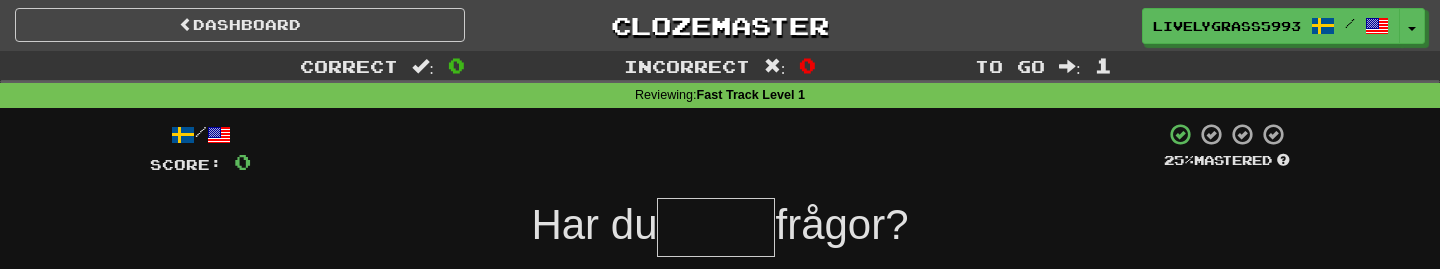 click at bounding box center (716, 227) 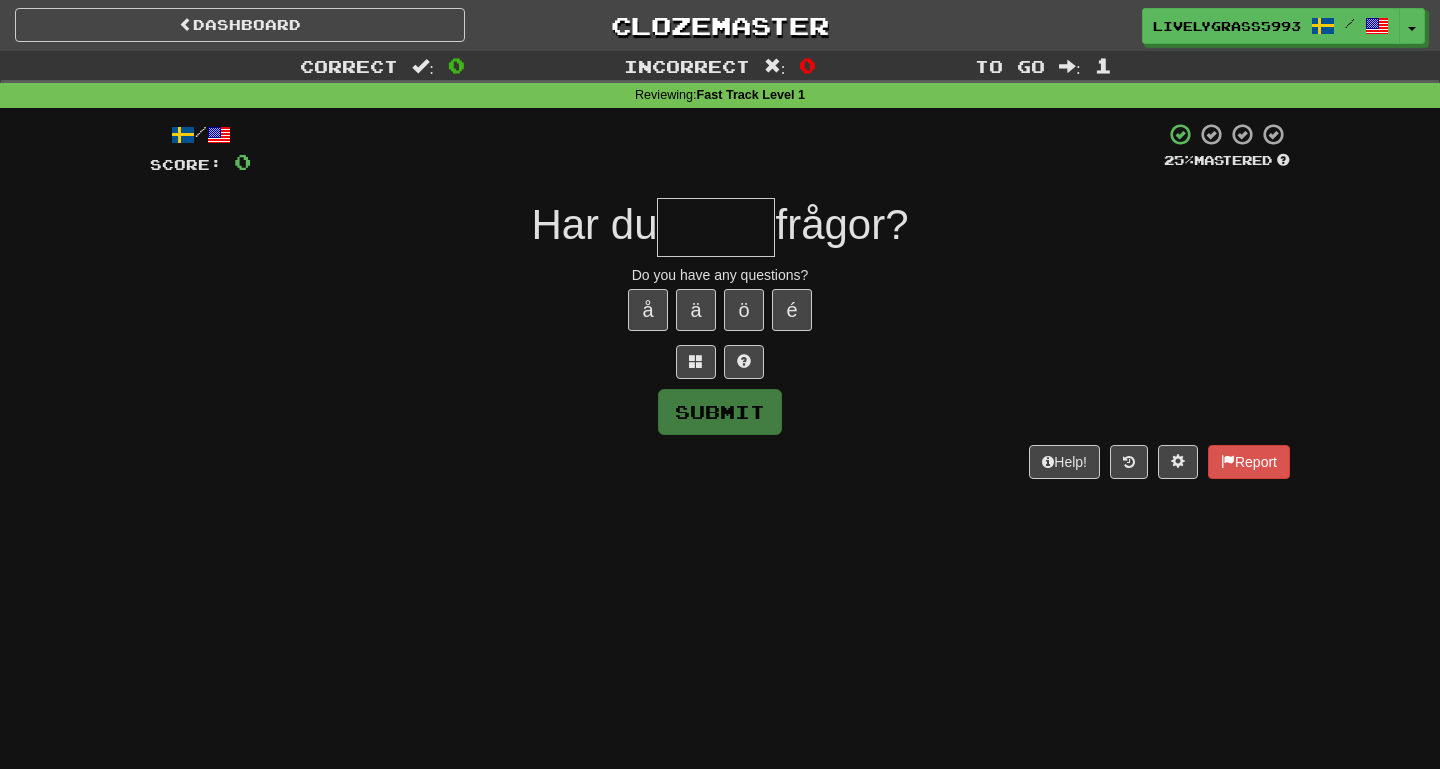click at bounding box center [716, 227] 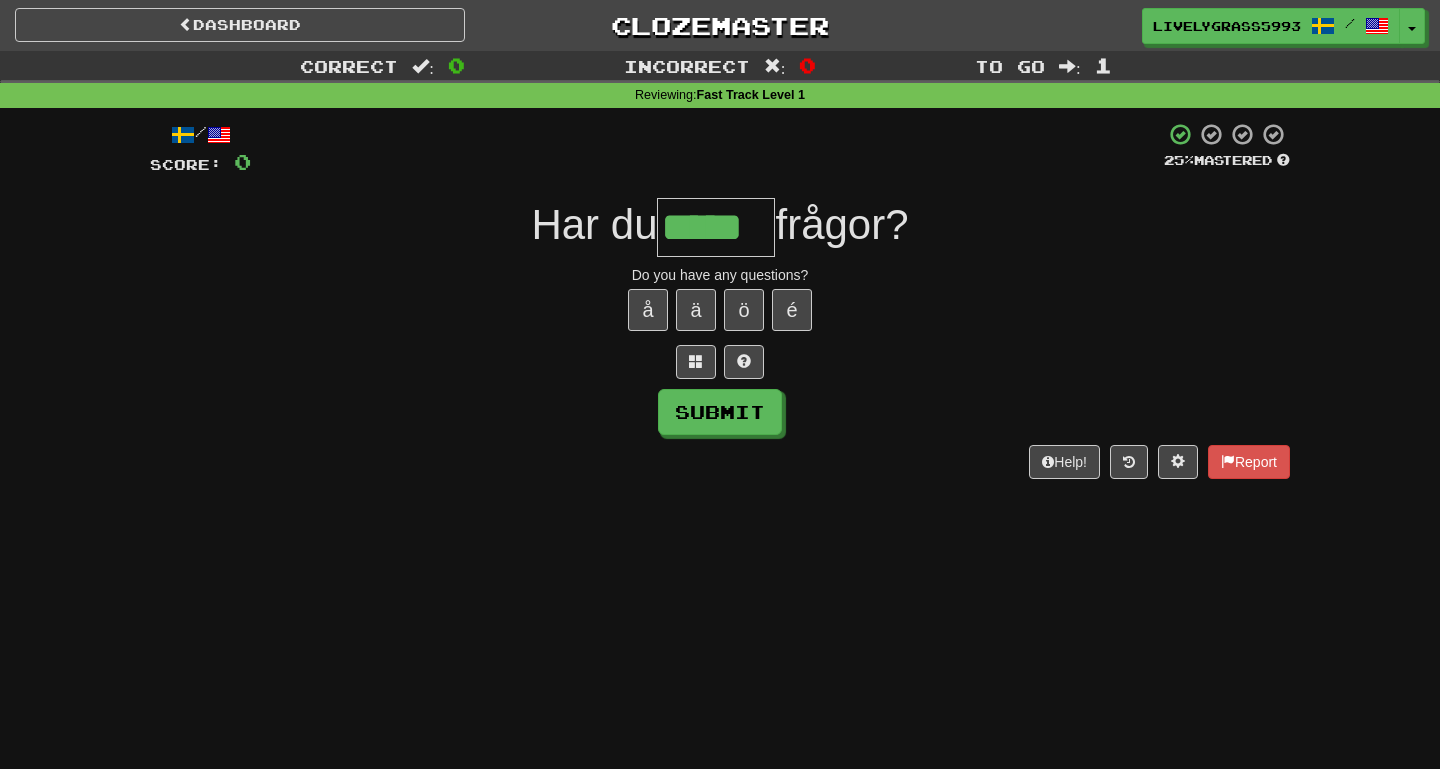 type on "*****" 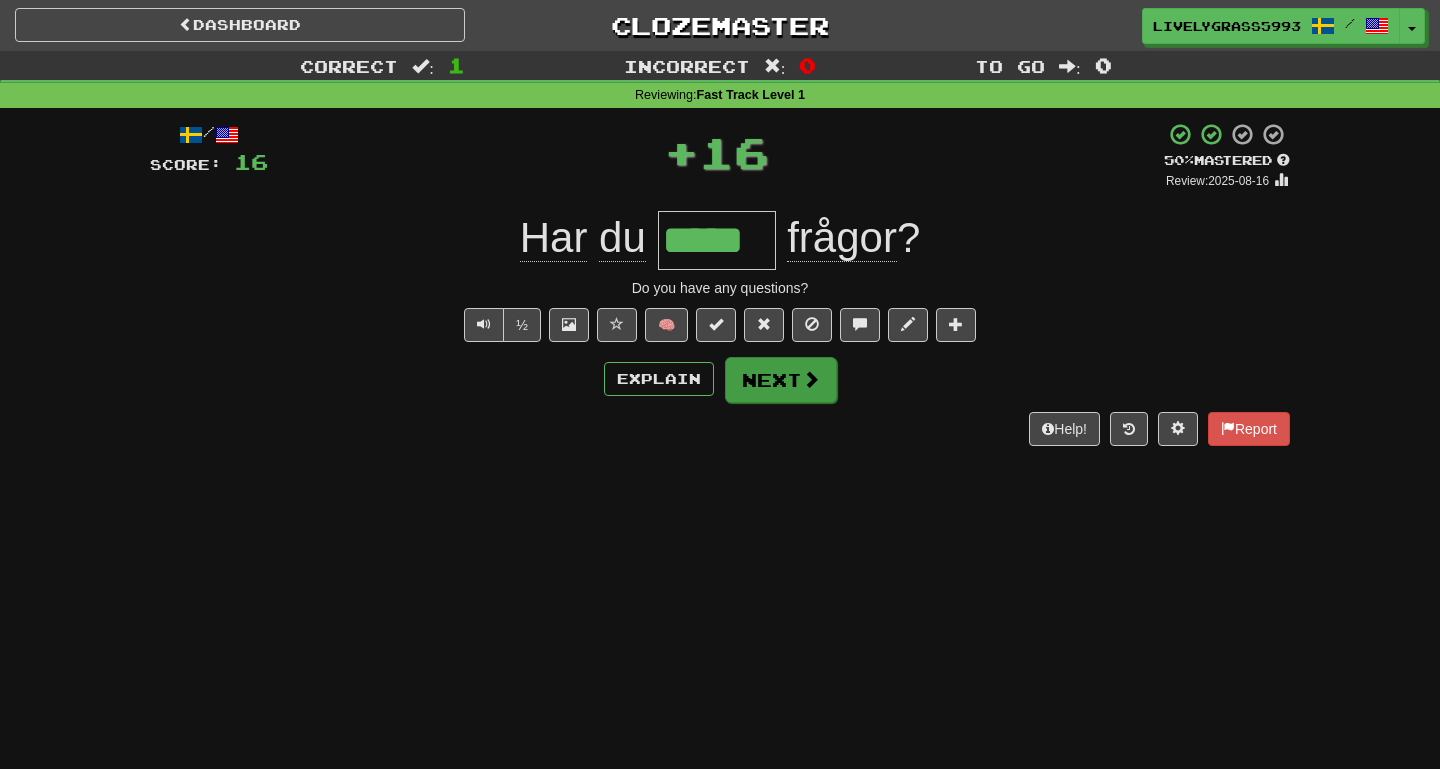 click on "Next" at bounding box center (781, 380) 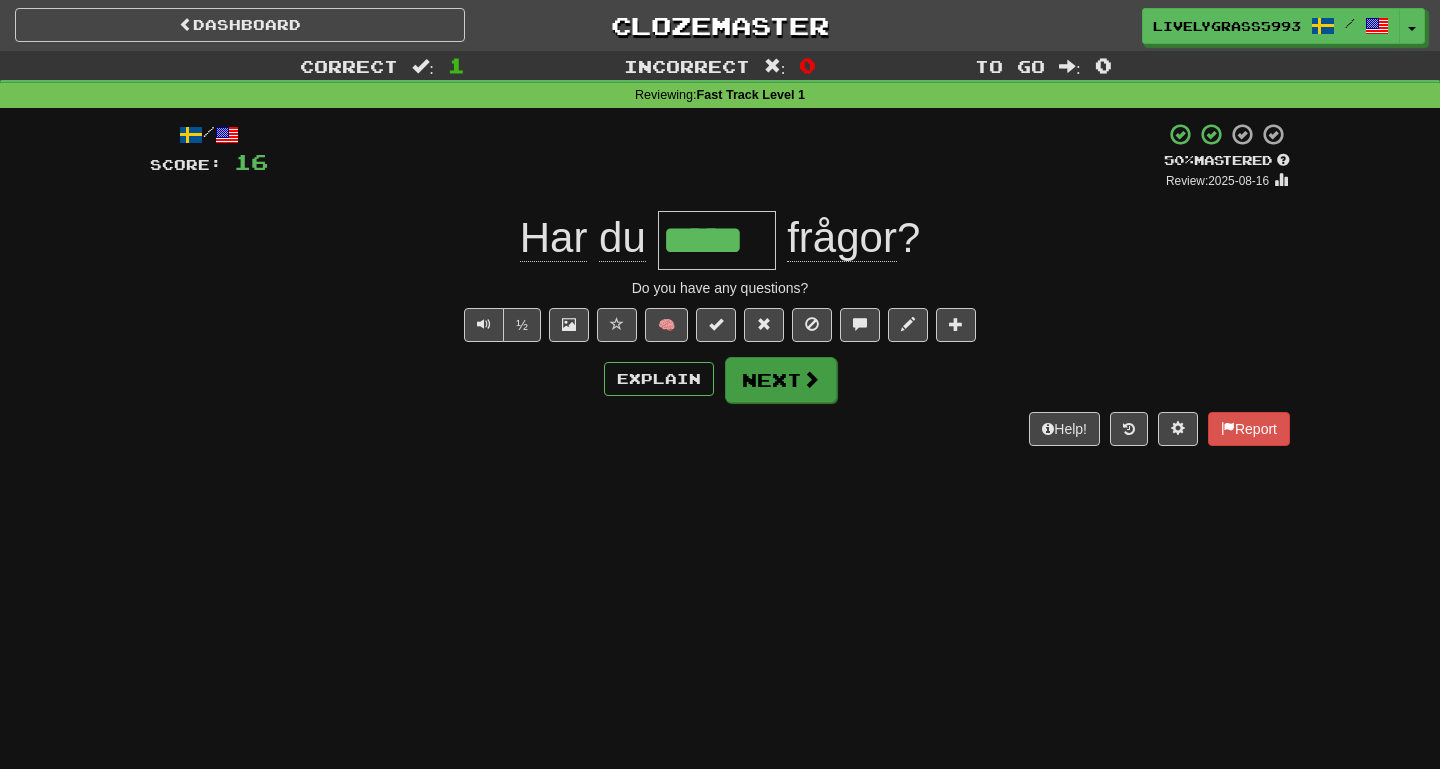 click on "Next" at bounding box center (781, 380) 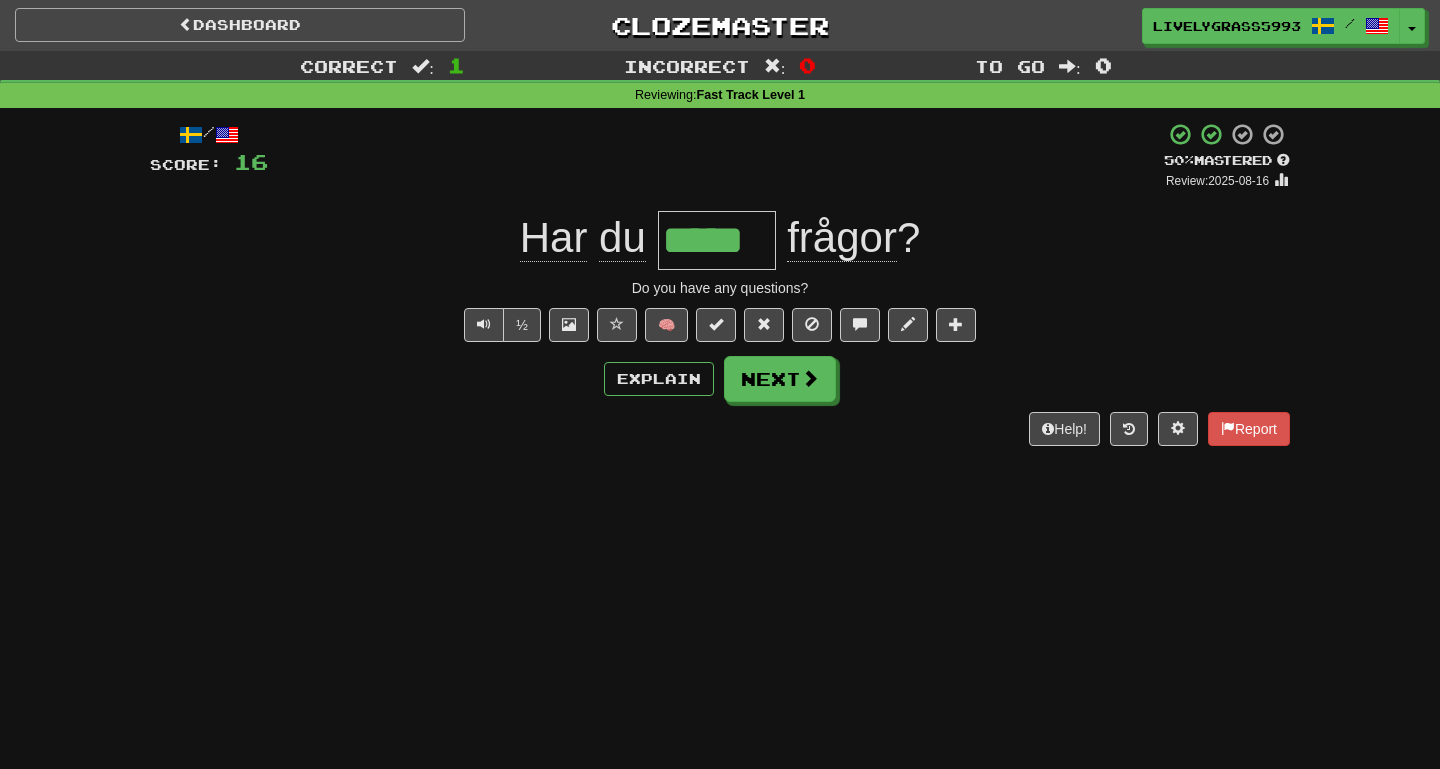 click on "Dashboard" at bounding box center [240, 25] 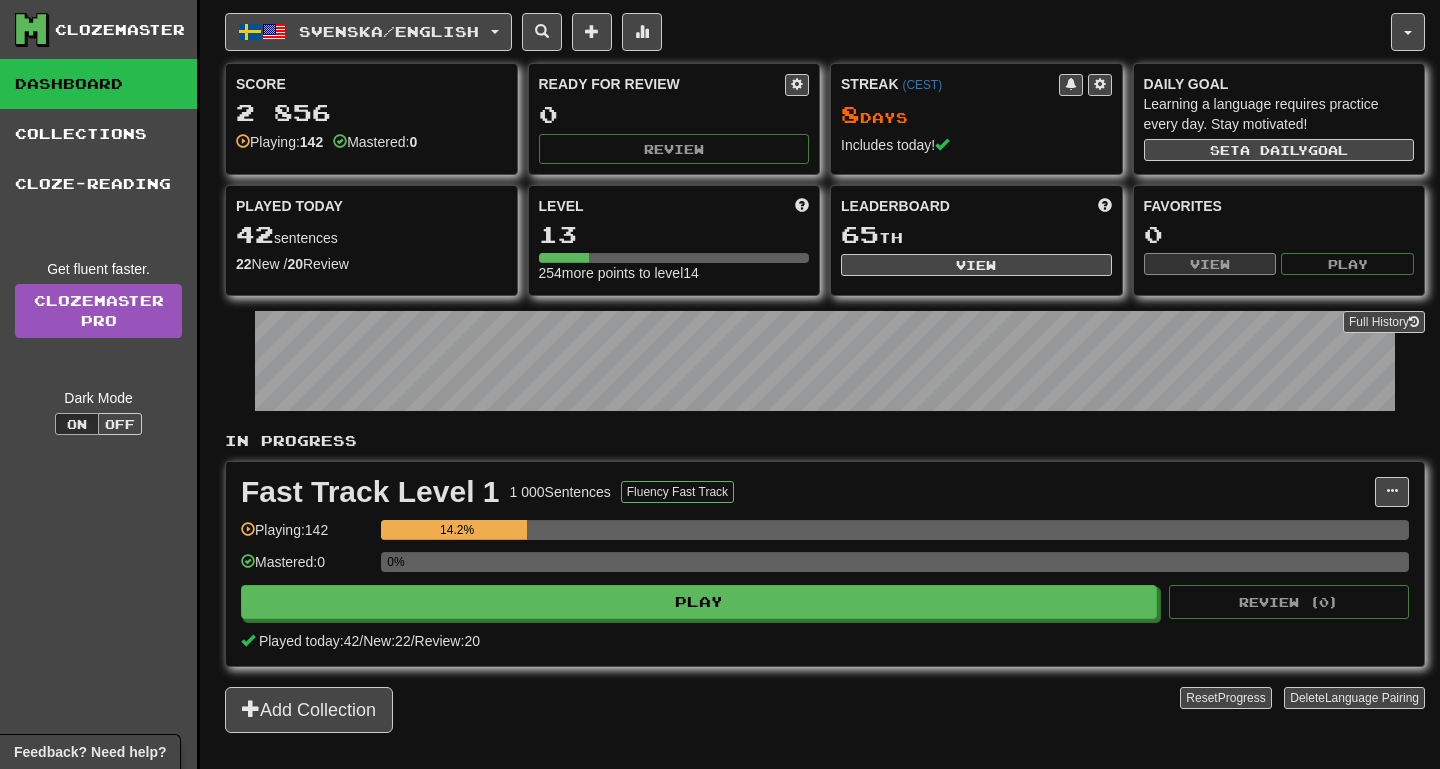 scroll, scrollTop: 0, scrollLeft: 0, axis: both 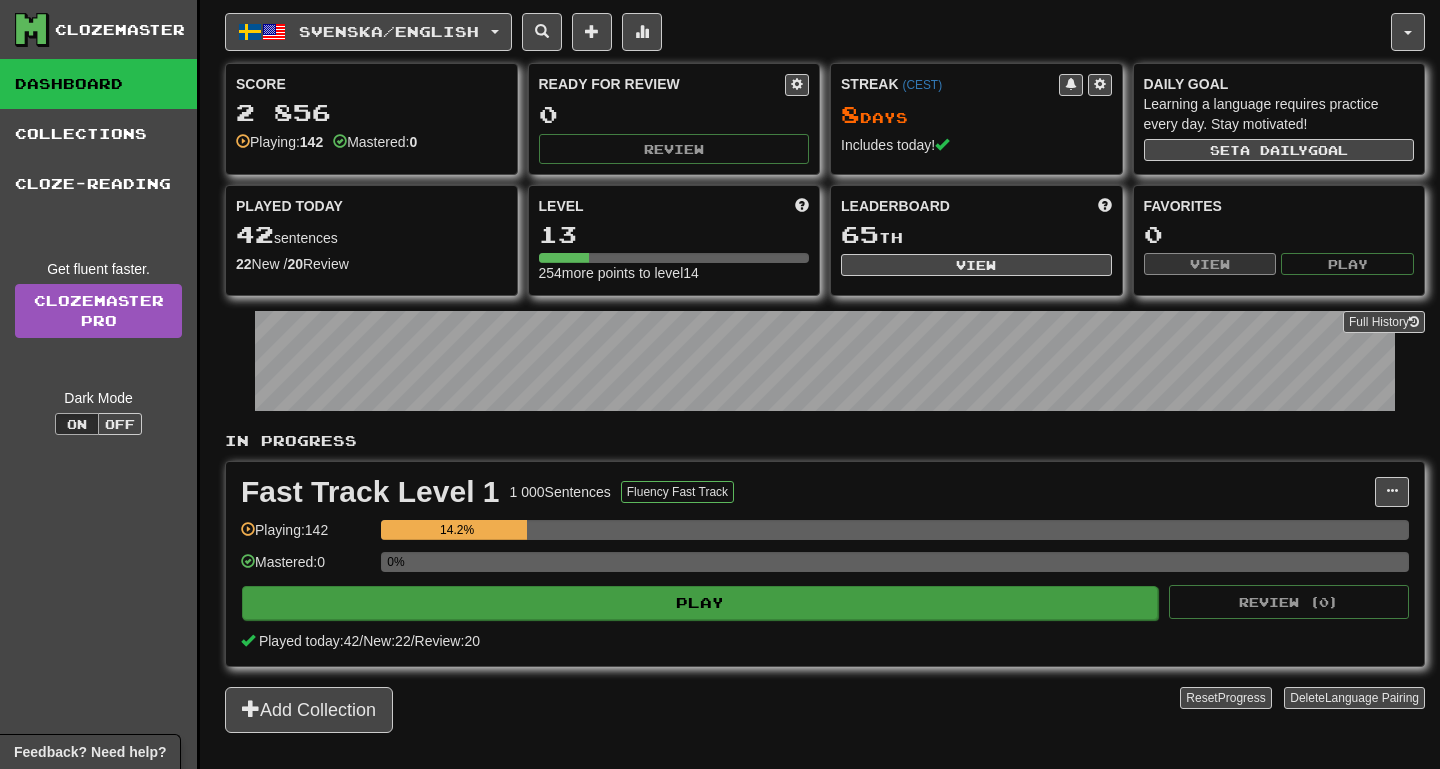 click on "Play" at bounding box center [700, 603] 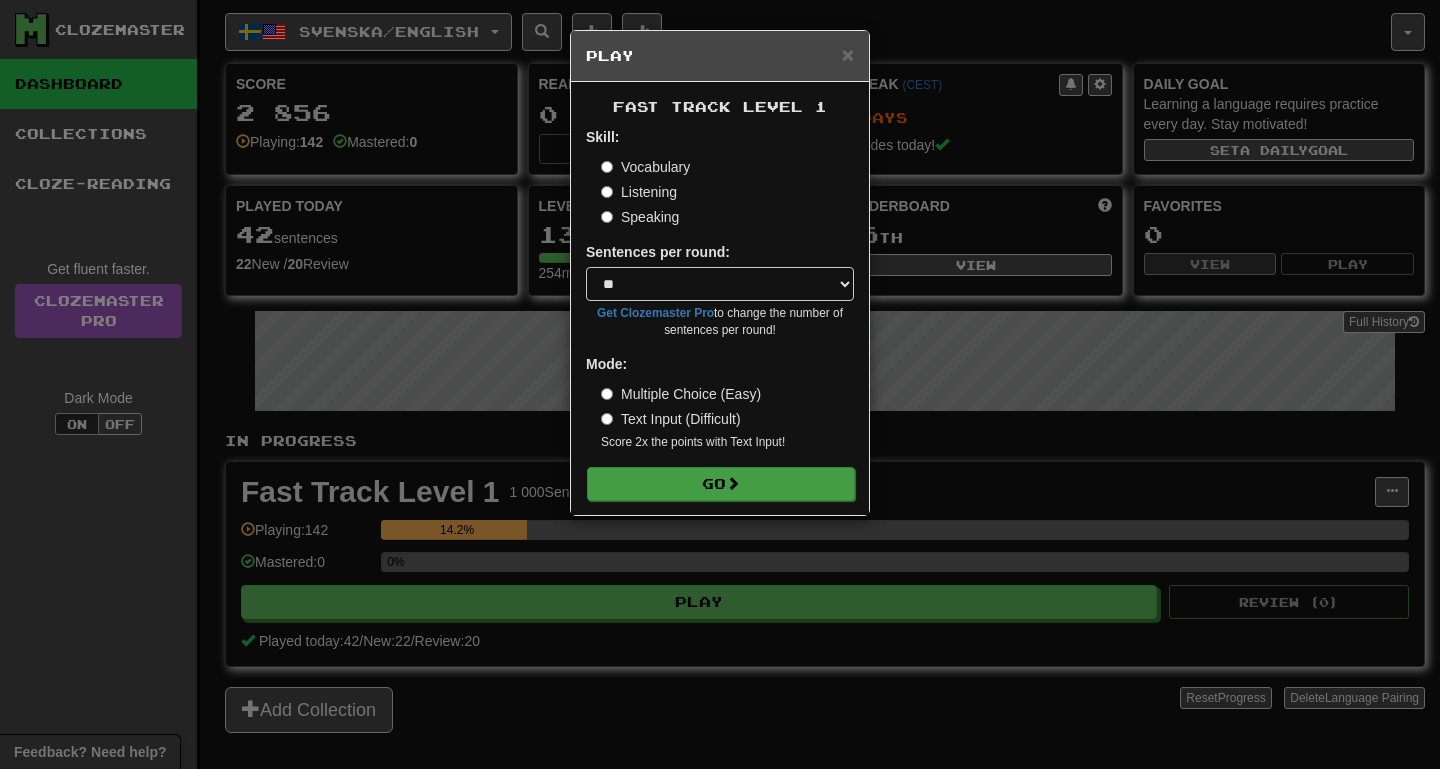 click on "Go" at bounding box center [721, 484] 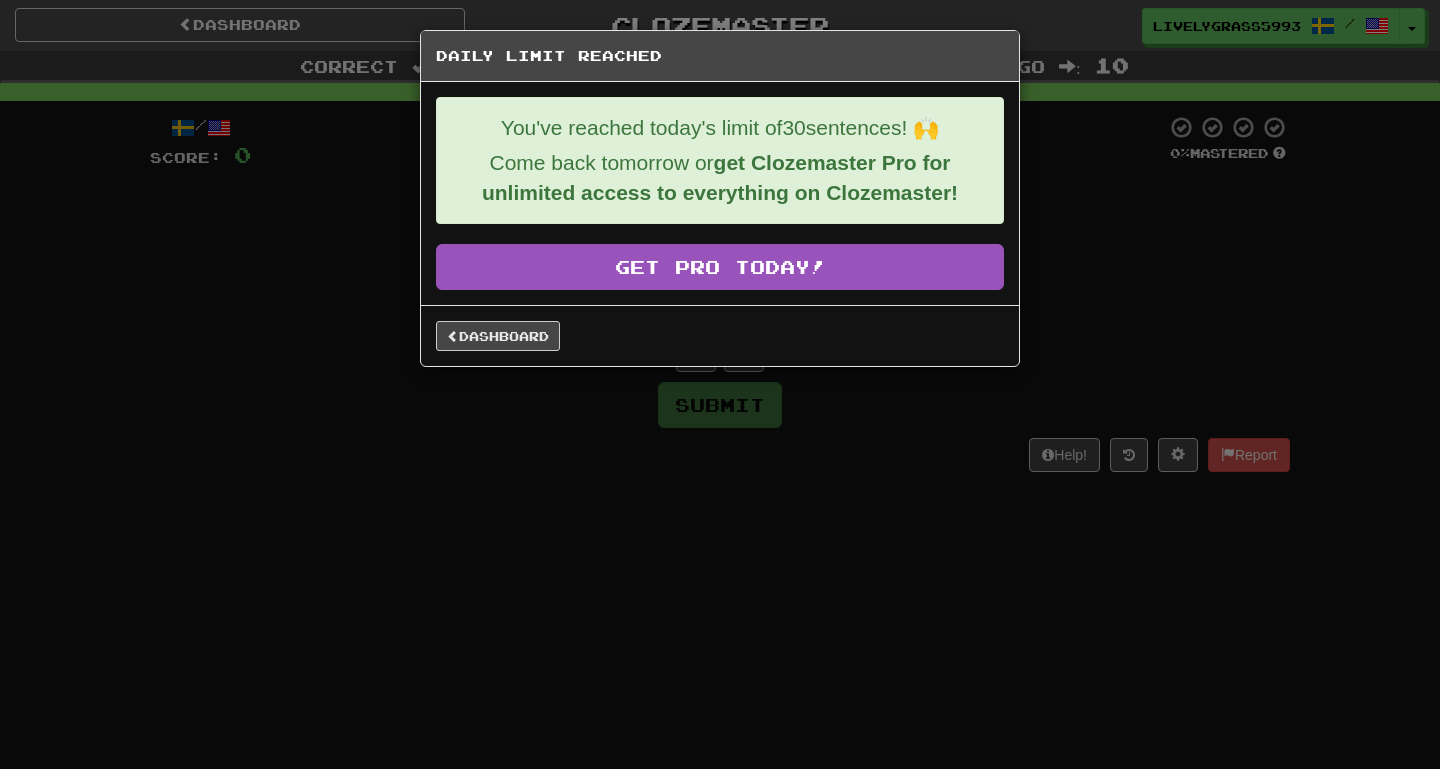 scroll, scrollTop: 0, scrollLeft: 0, axis: both 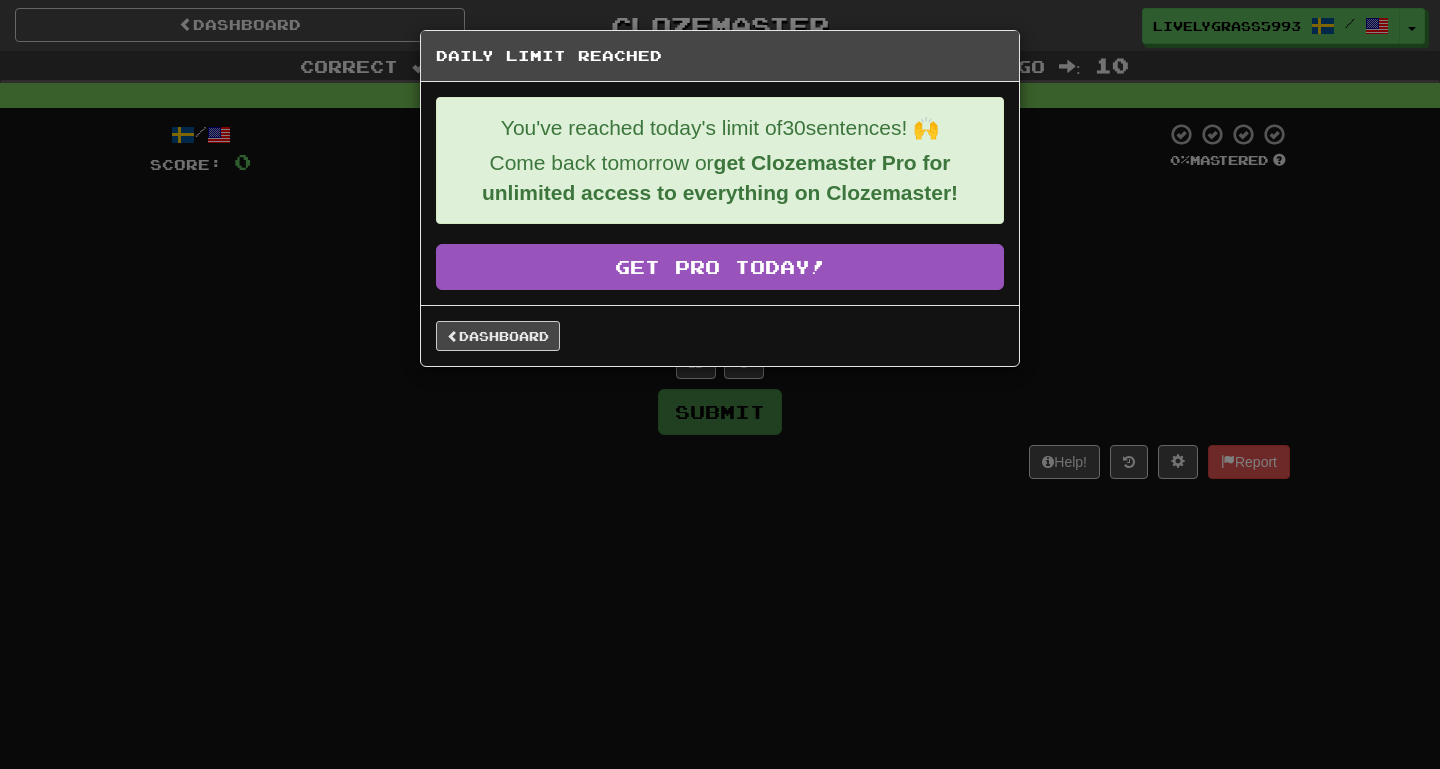 click on "Daily Limit Reached" at bounding box center [720, 56] 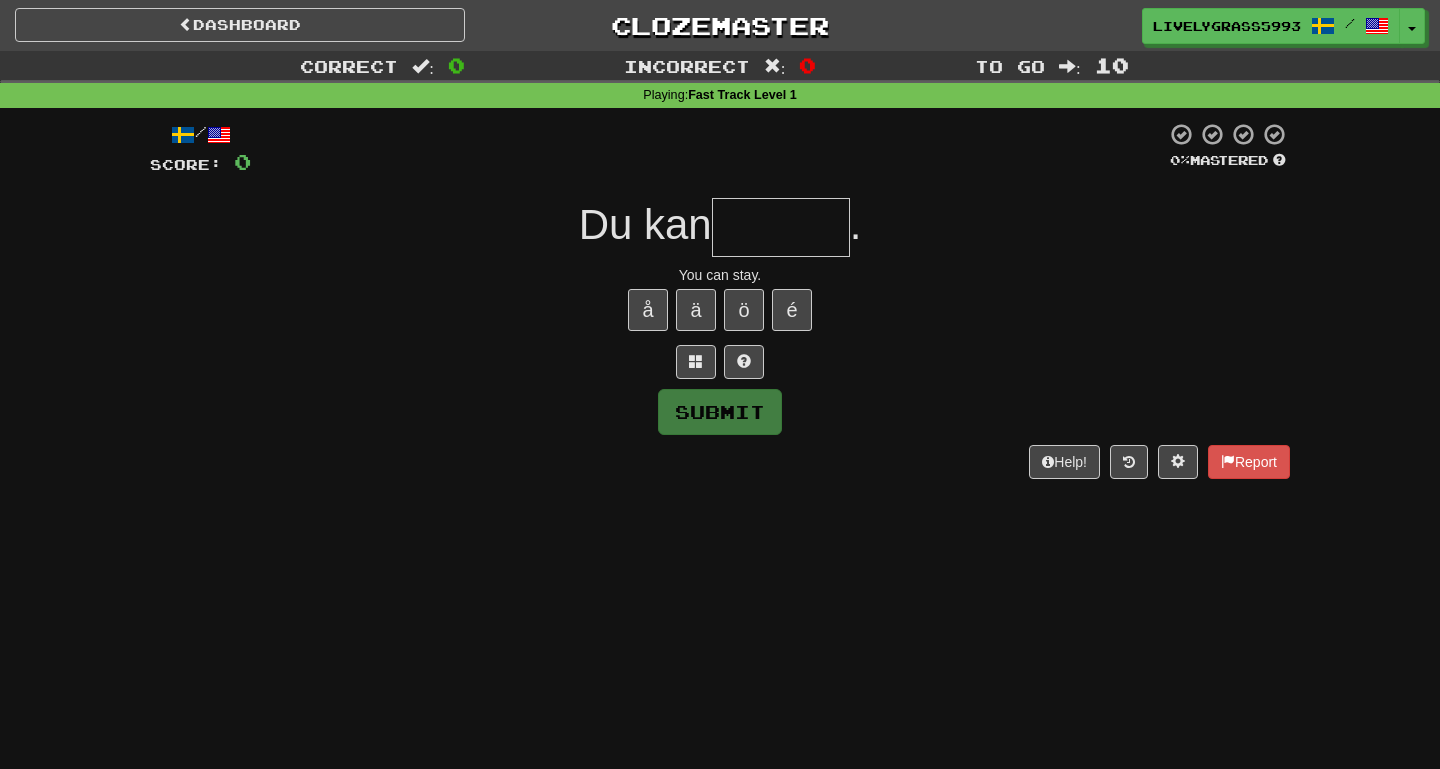click at bounding box center [781, 227] 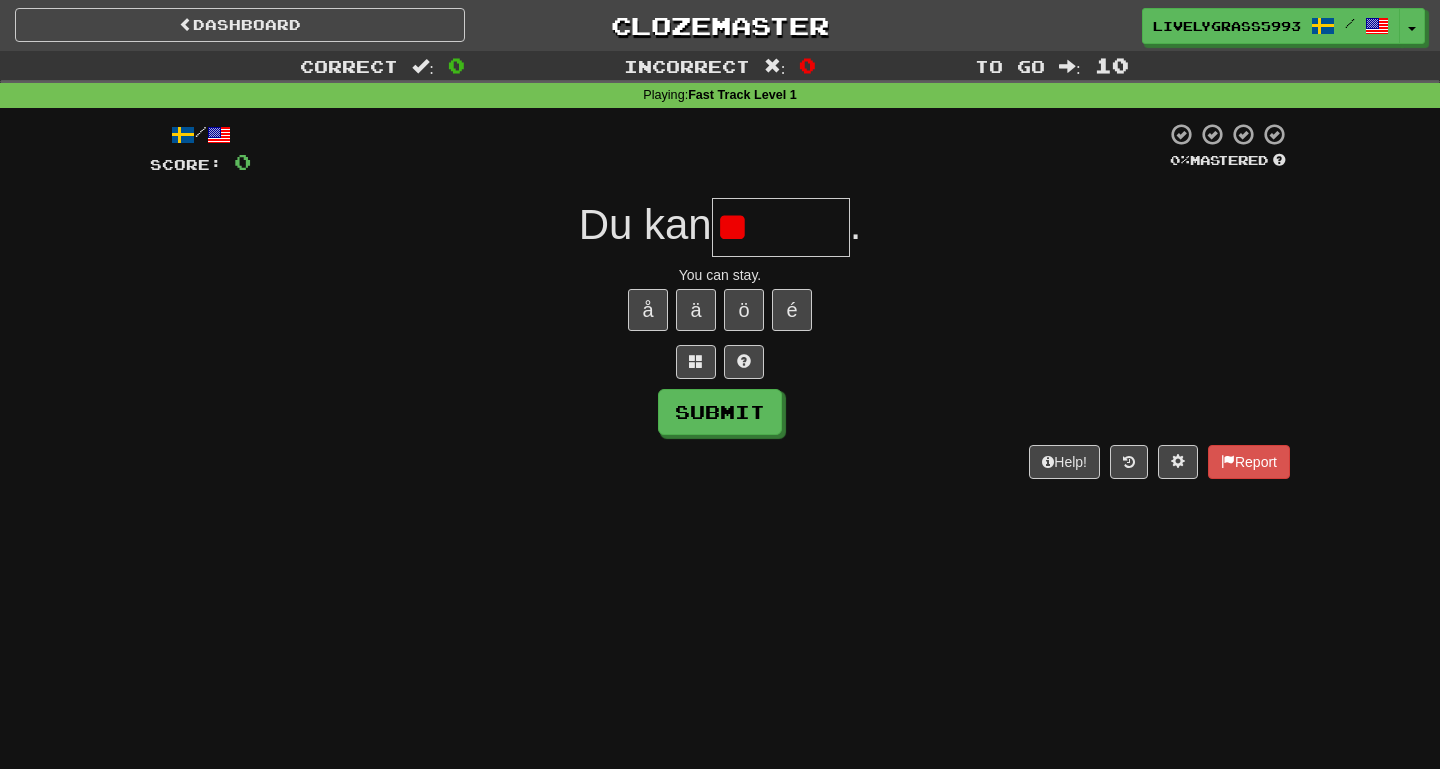 type on "*" 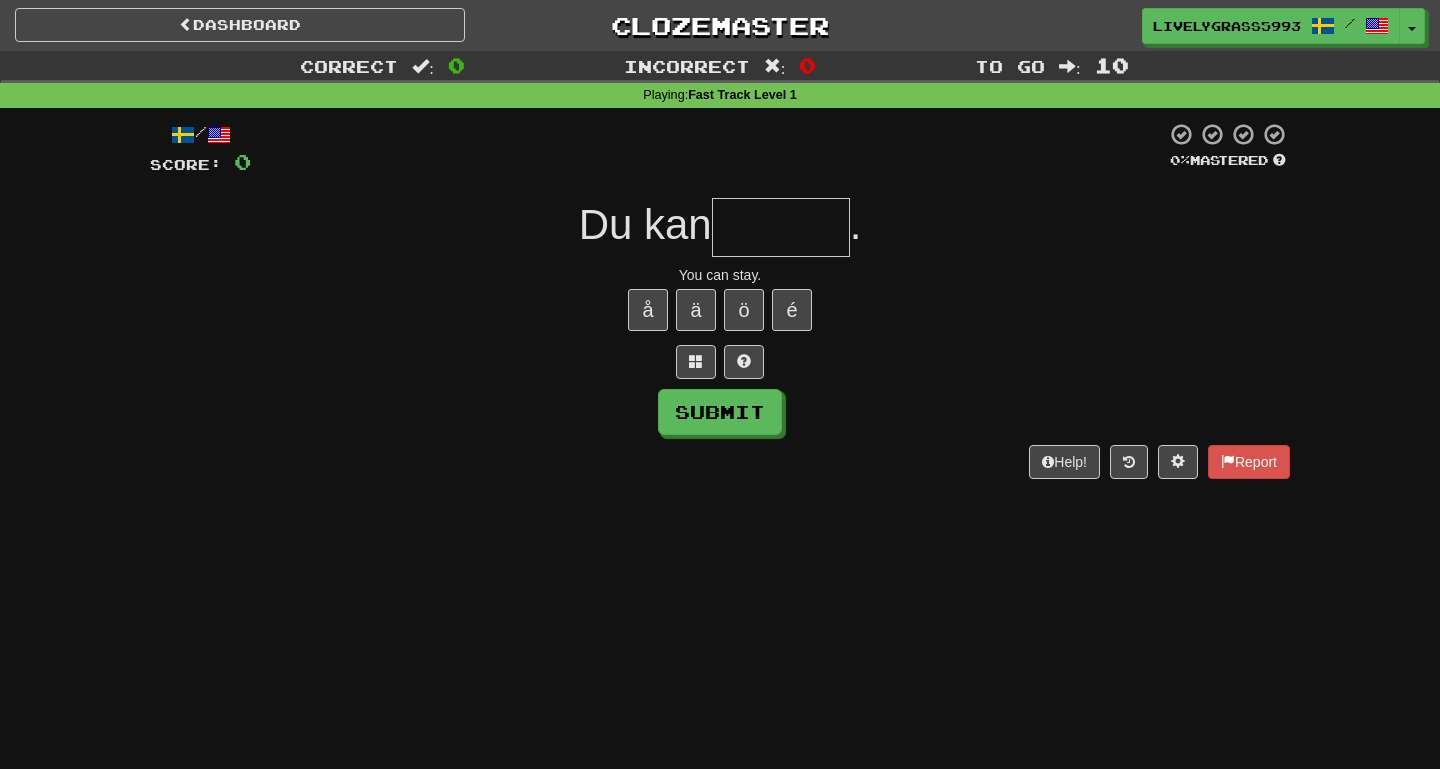 type on "*" 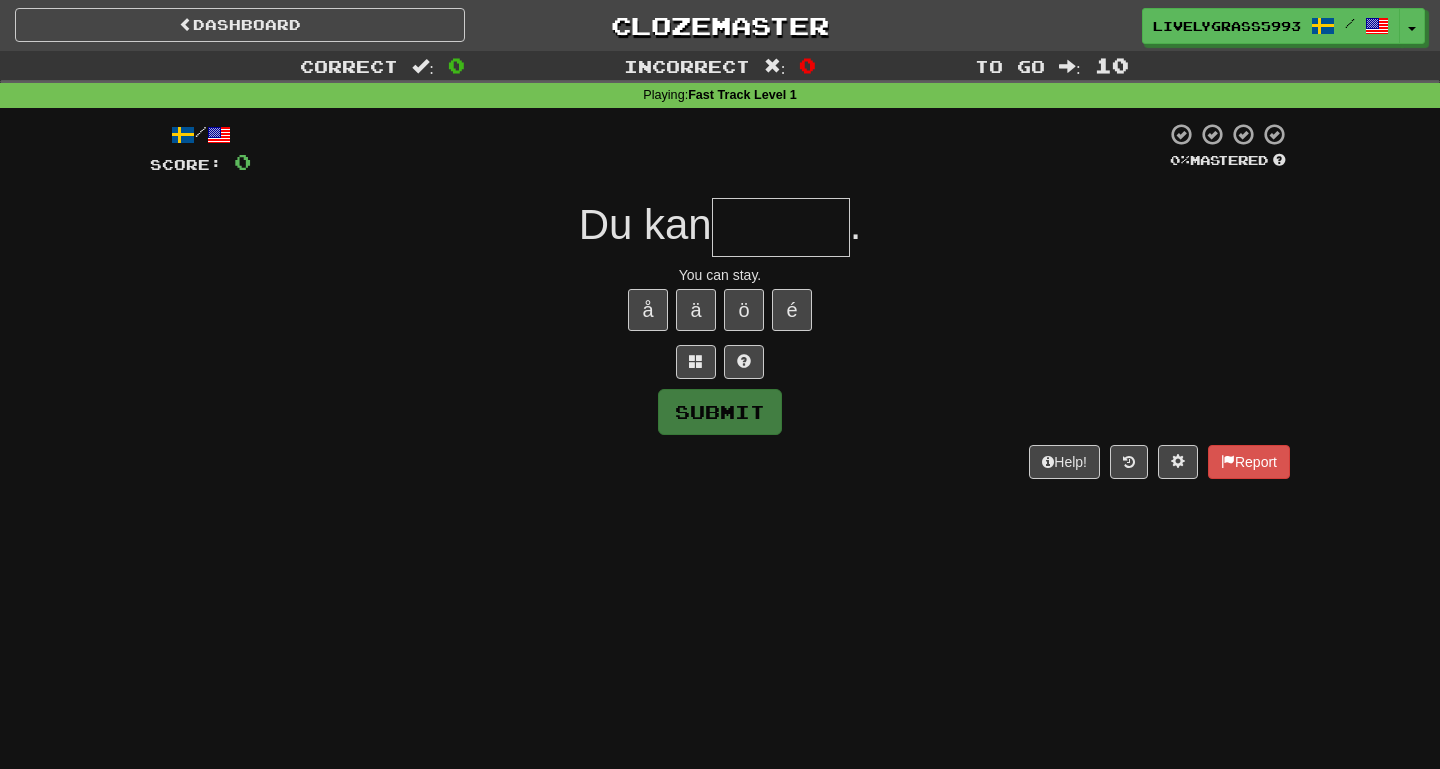 type on "*" 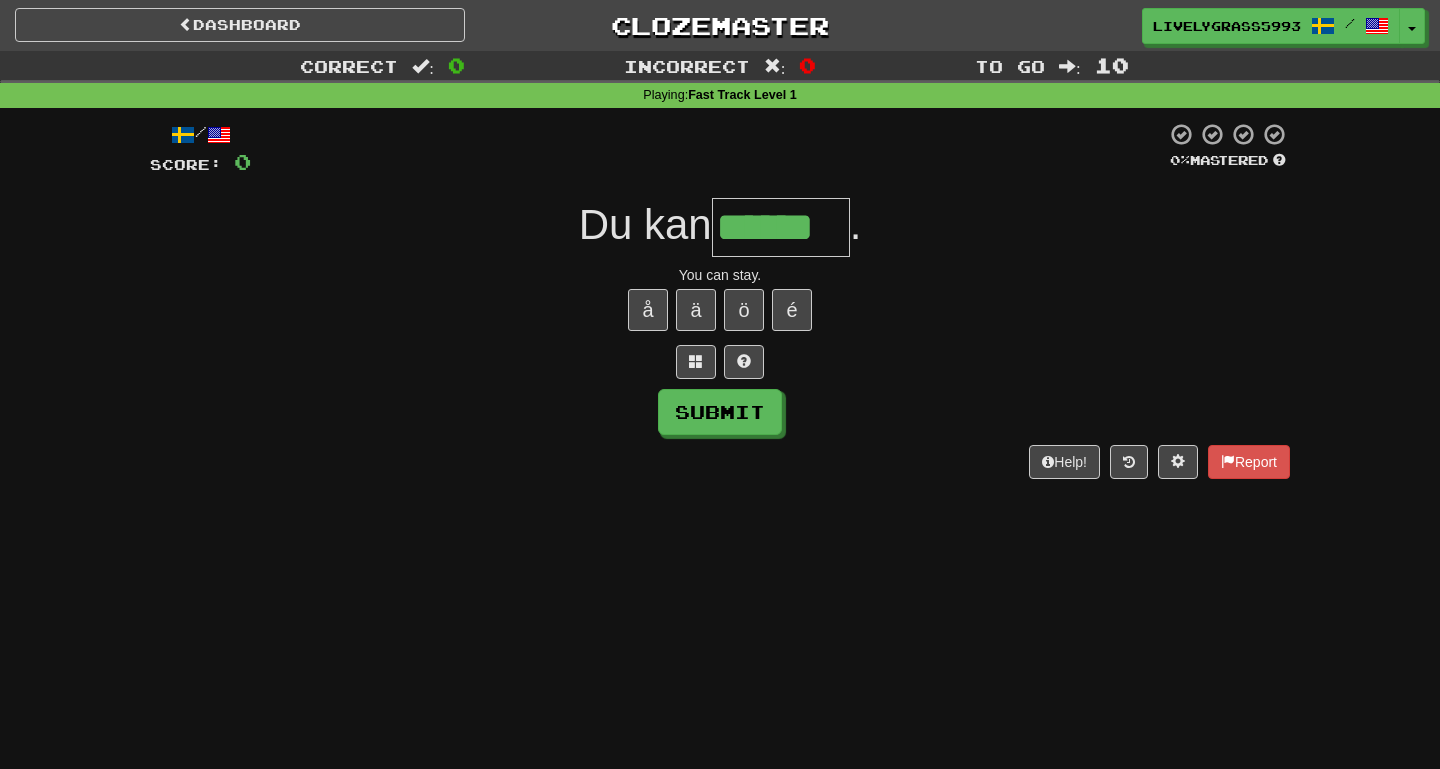 type on "******" 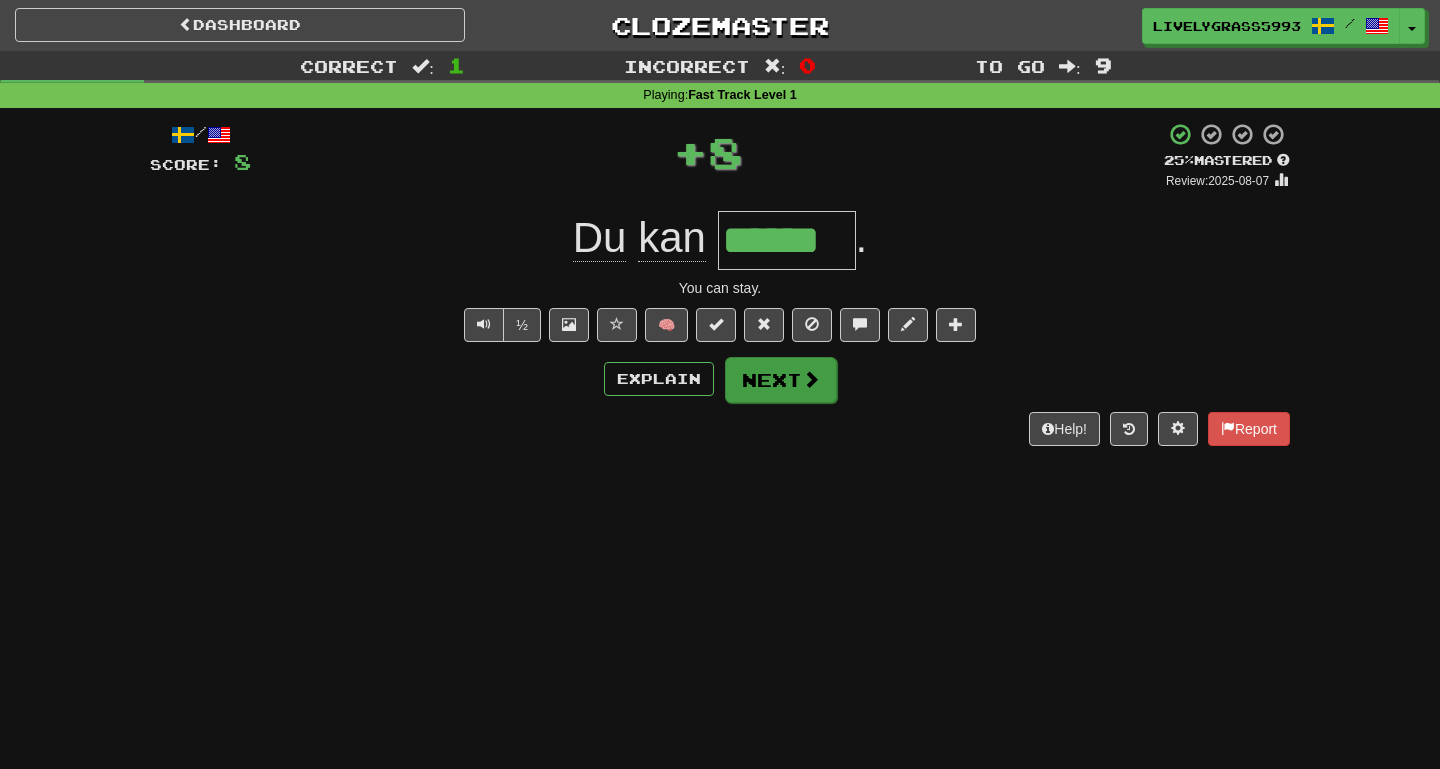 click at bounding box center [811, 379] 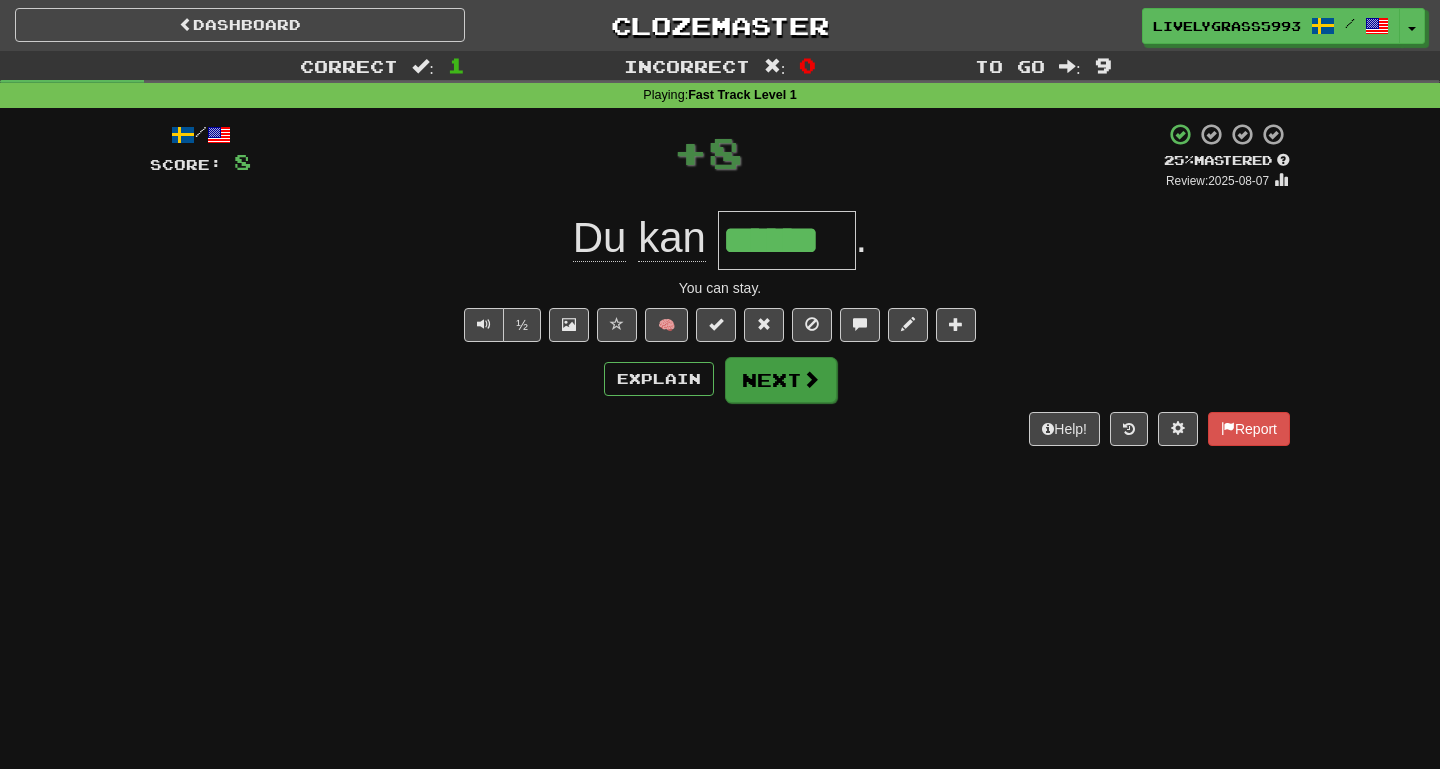 click at bounding box center (811, 379) 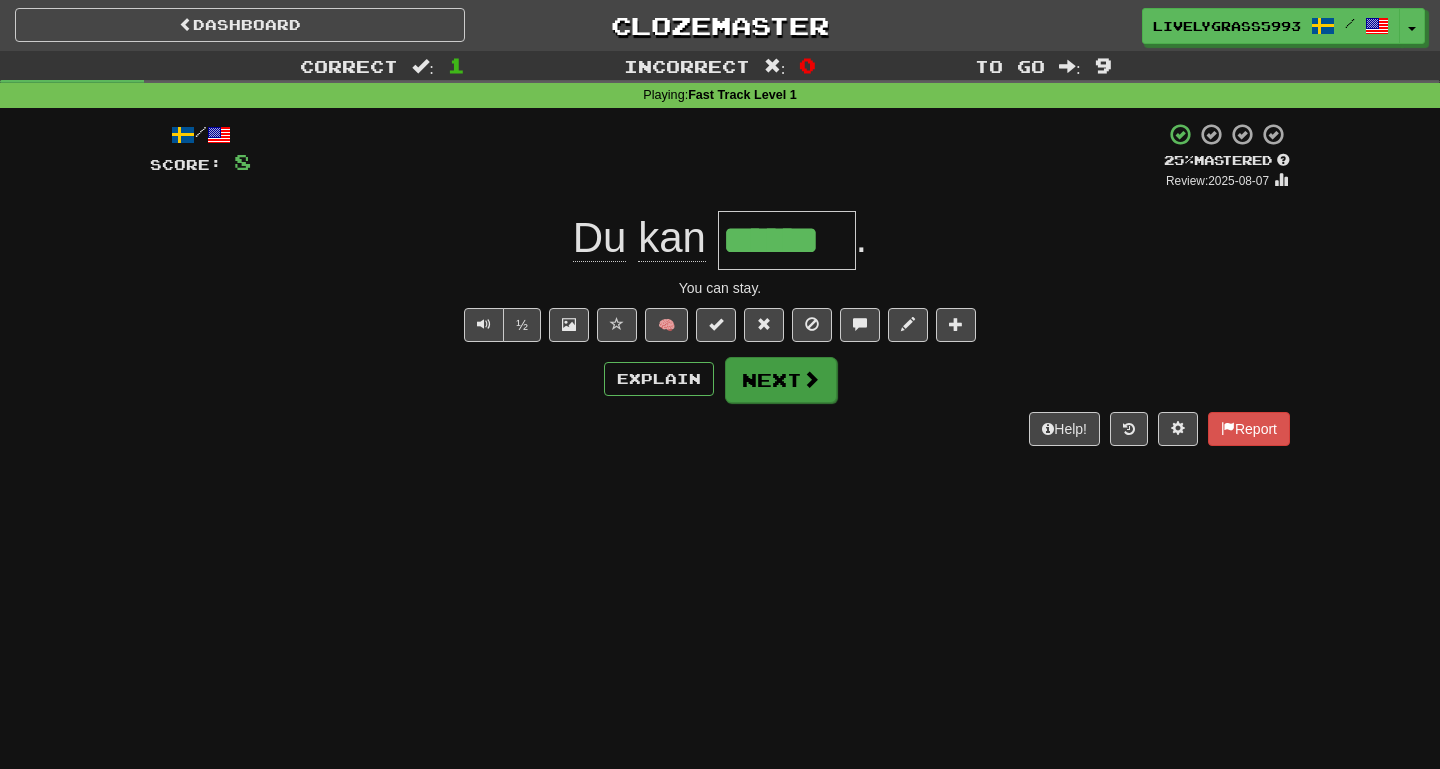 click at bounding box center [811, 379] 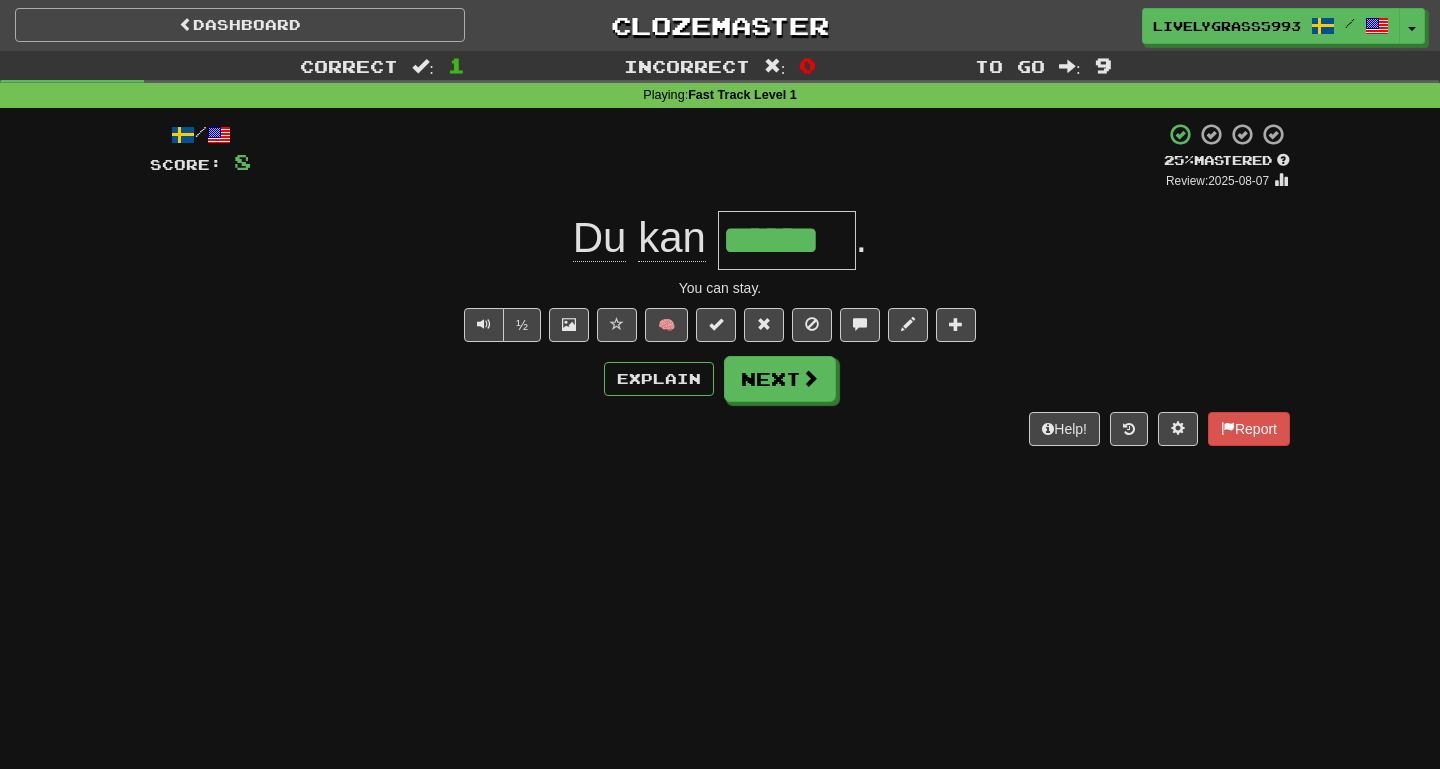 click on "Dashboard" at bounding box center (240, 25) 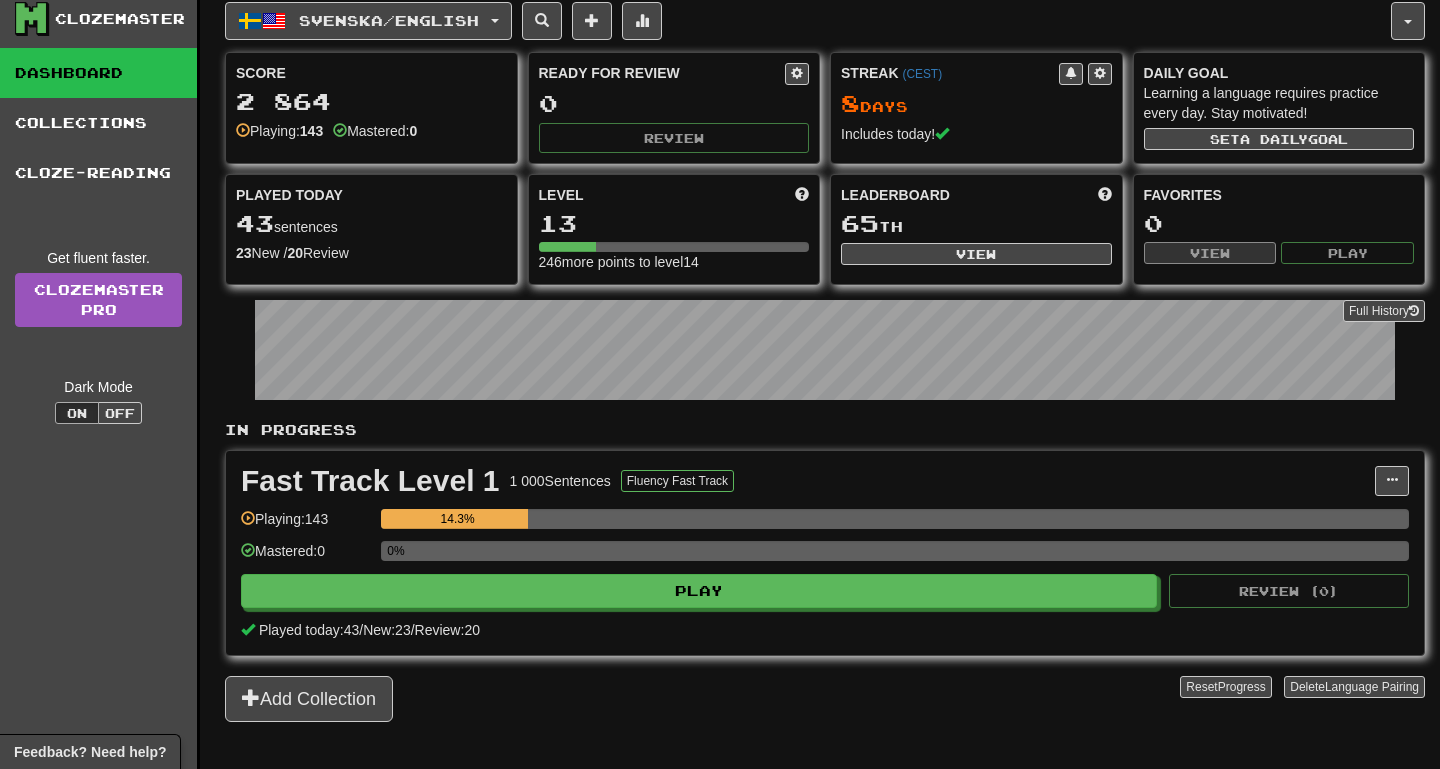 scroll, scrollTop: 0, scrollLeft: 0, axis: both 